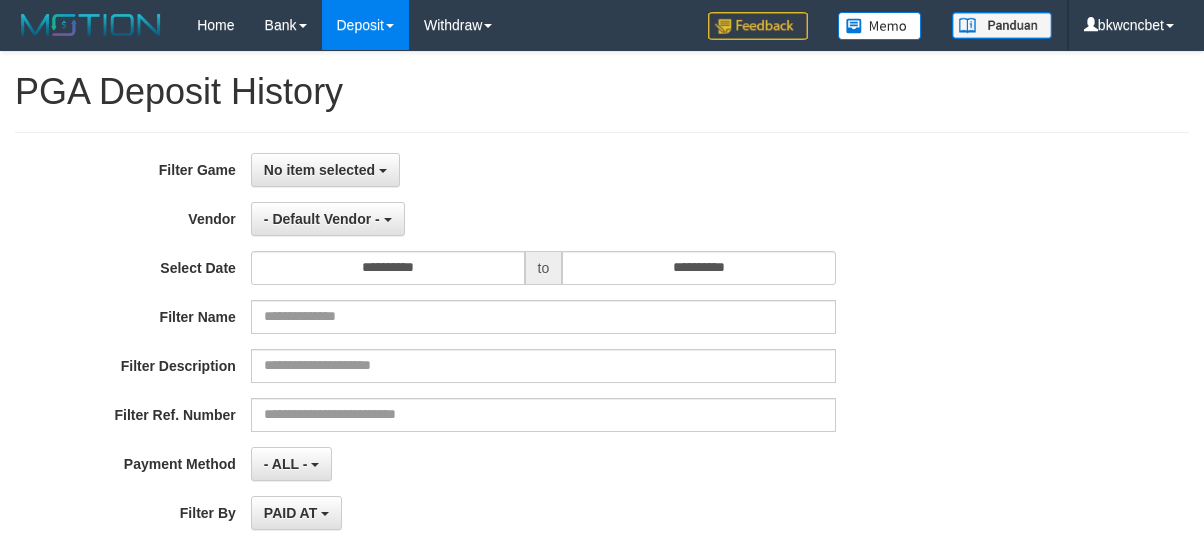 select 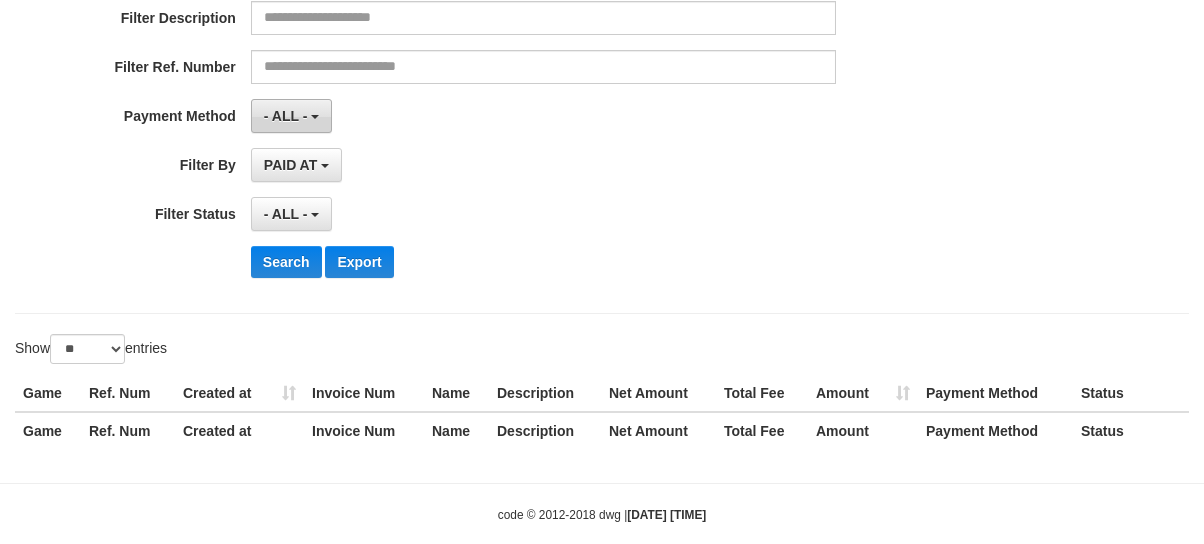 scroll, scrollTop: 0, scrollLeft: 0, axis: both 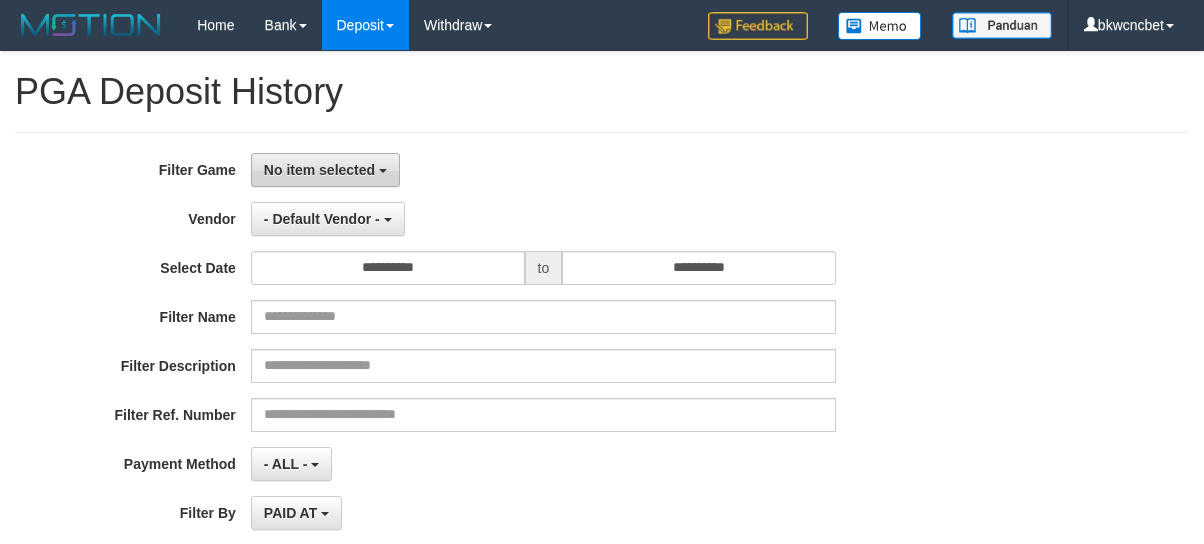 click on "No item selected" at bounding box center [319, 170] 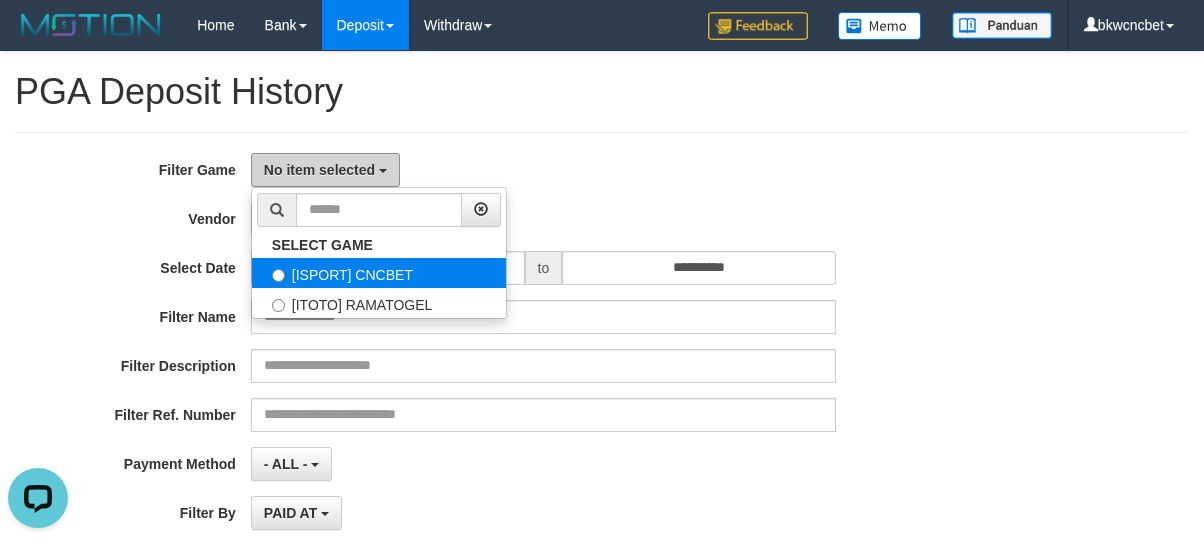 scroll, scrollTop: 0, scrollLeft: 0, axis: both 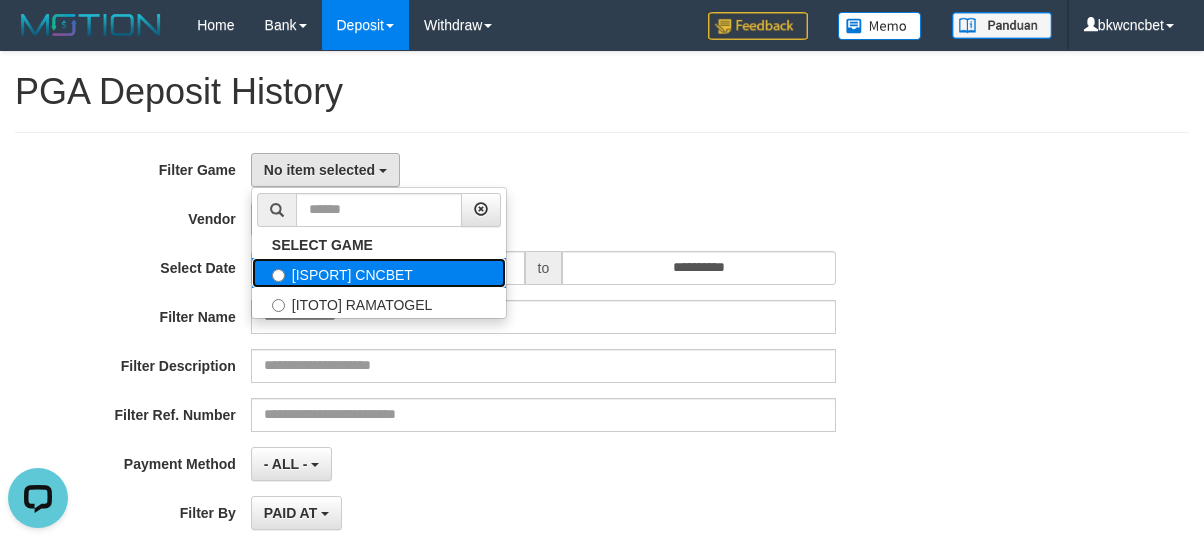 click on "[ISPORT] CNCBET" at bounding box center (379, 273) 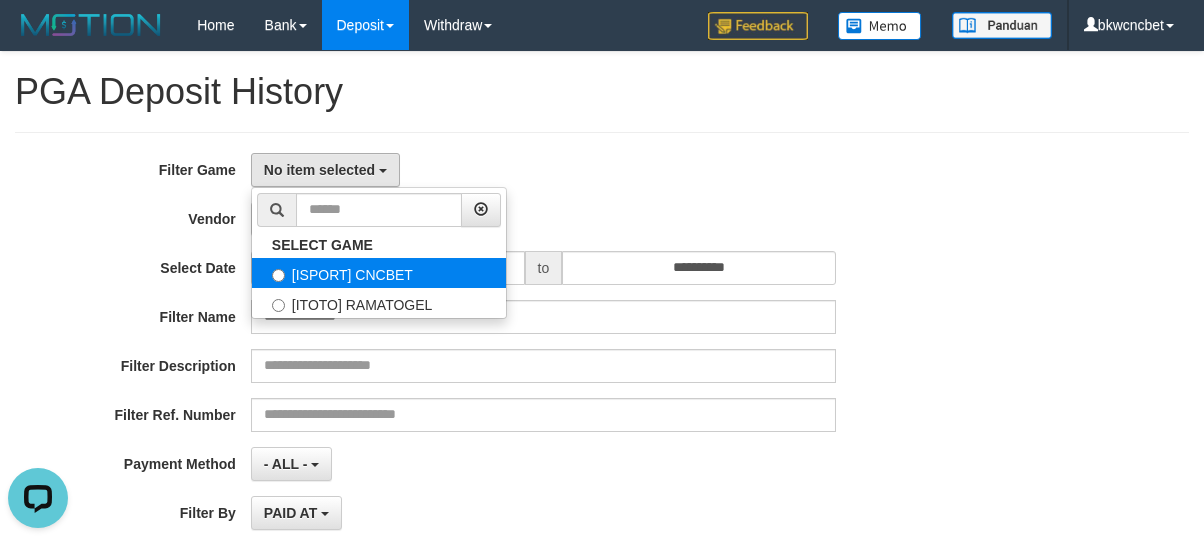 select on "****" 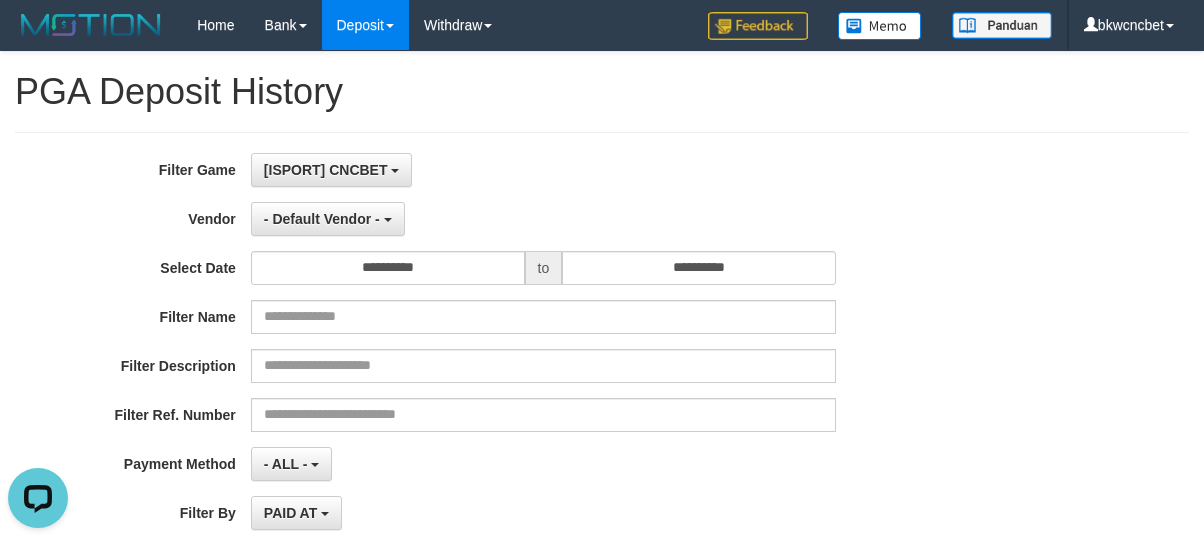 scroll, scrollTop: 17, scrollLeft: 0, axis: vertical 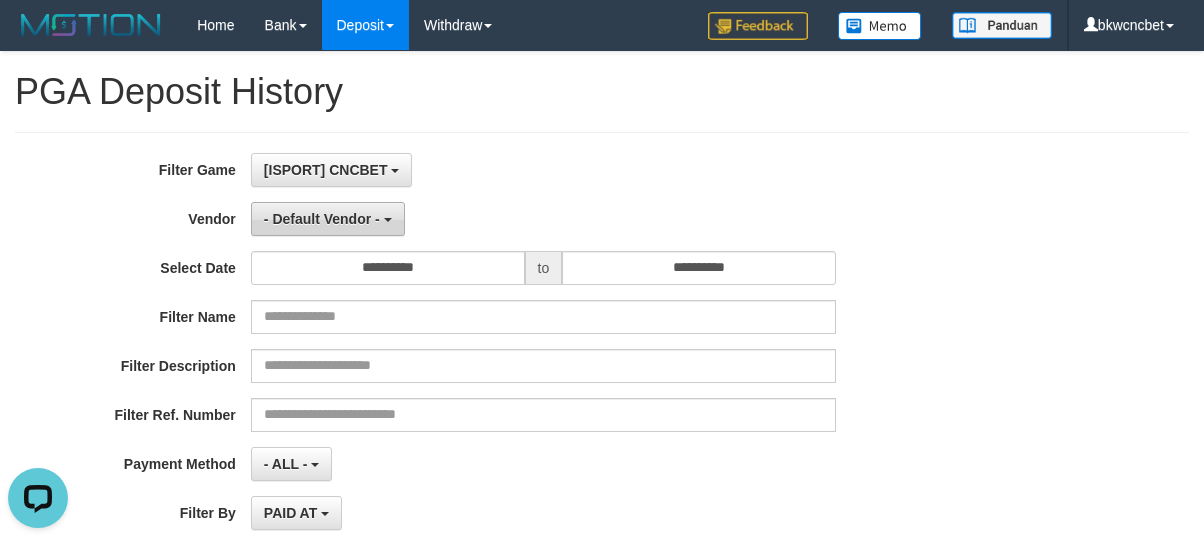 click on "- Default Vendor -" at bounding box center (322, 219) 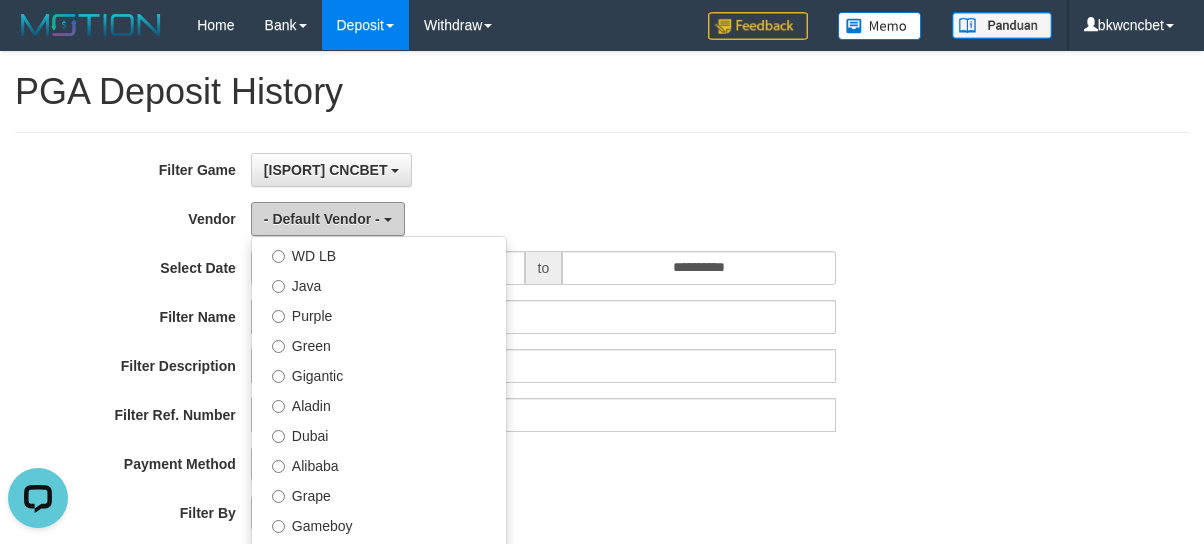 scroll, scrollTop: 222, scrollLeft: 0, axis: vertical 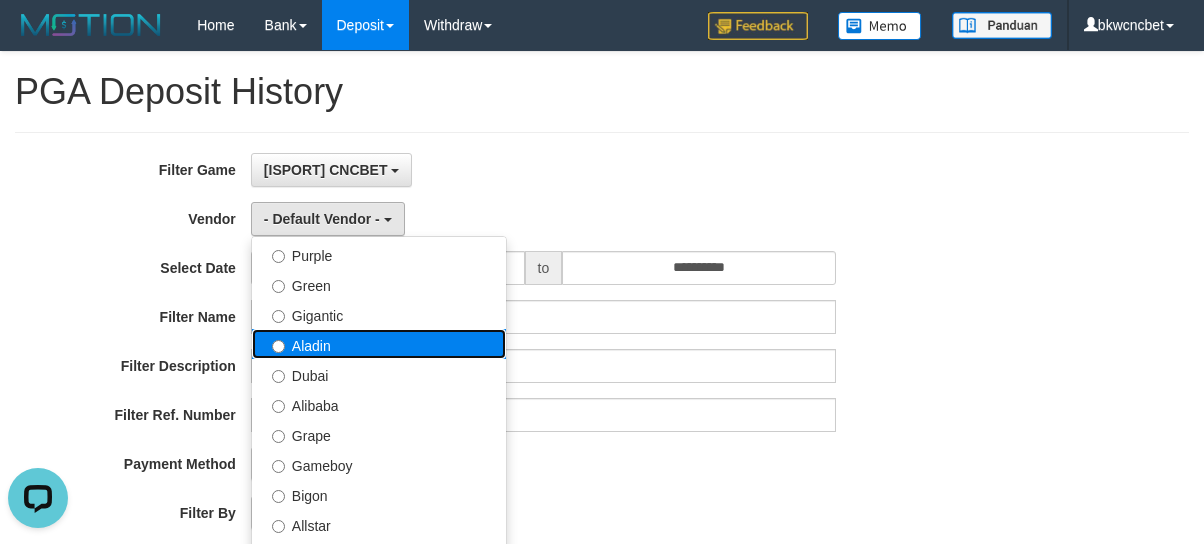 click on "Aladin" at bounding box center [379, 344] 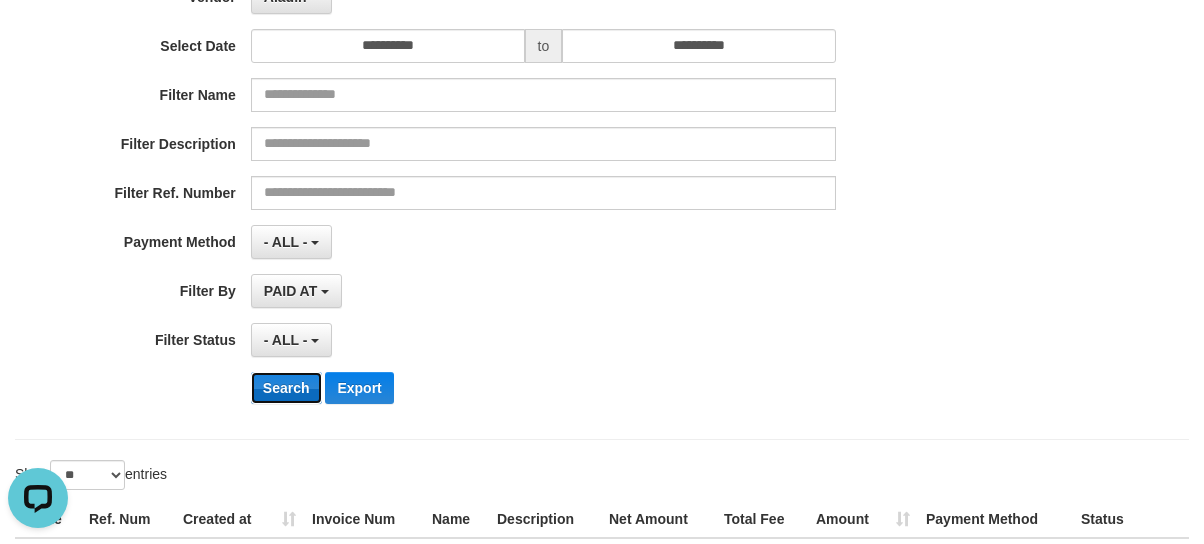 click on "Search" at bounding box center [286, 388] 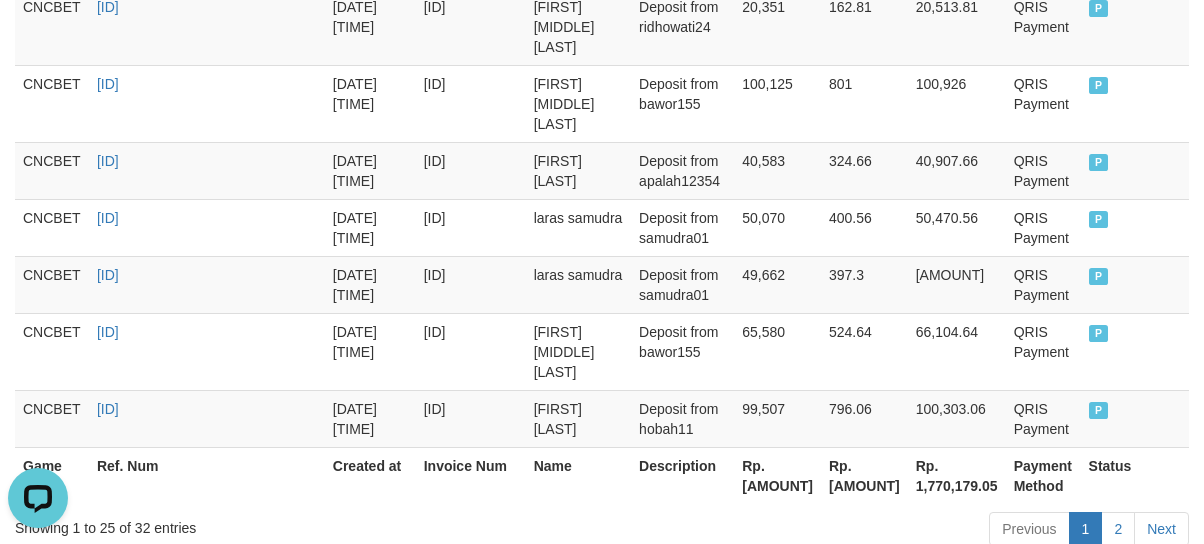 scroll, scrollTop: 1910, scrollLeft: 0, axis: vertical 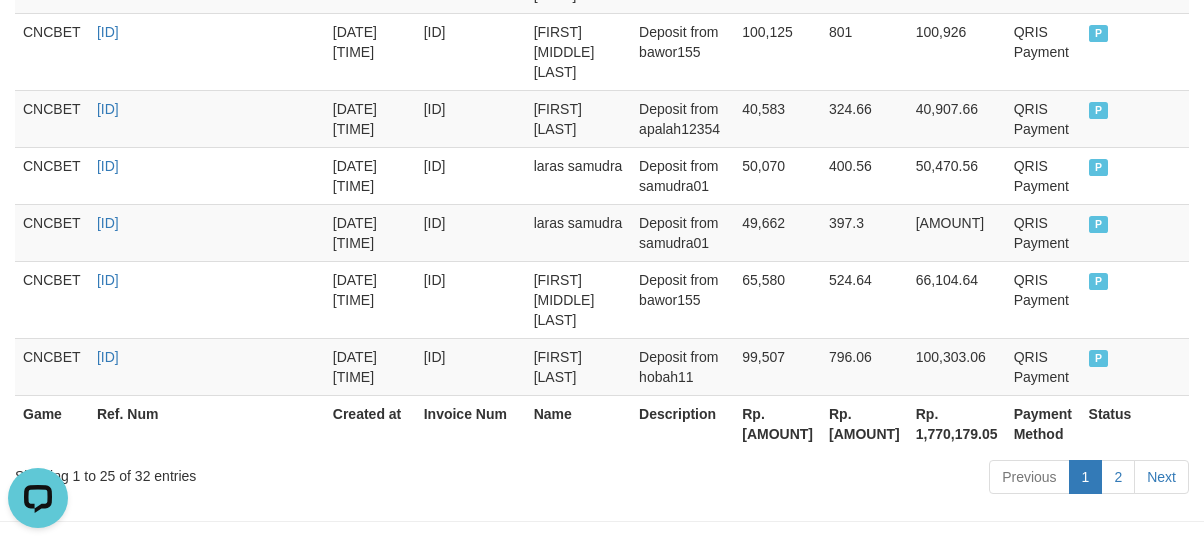 click on "Rp. 1,756,130" at bounding box center (777, 423) 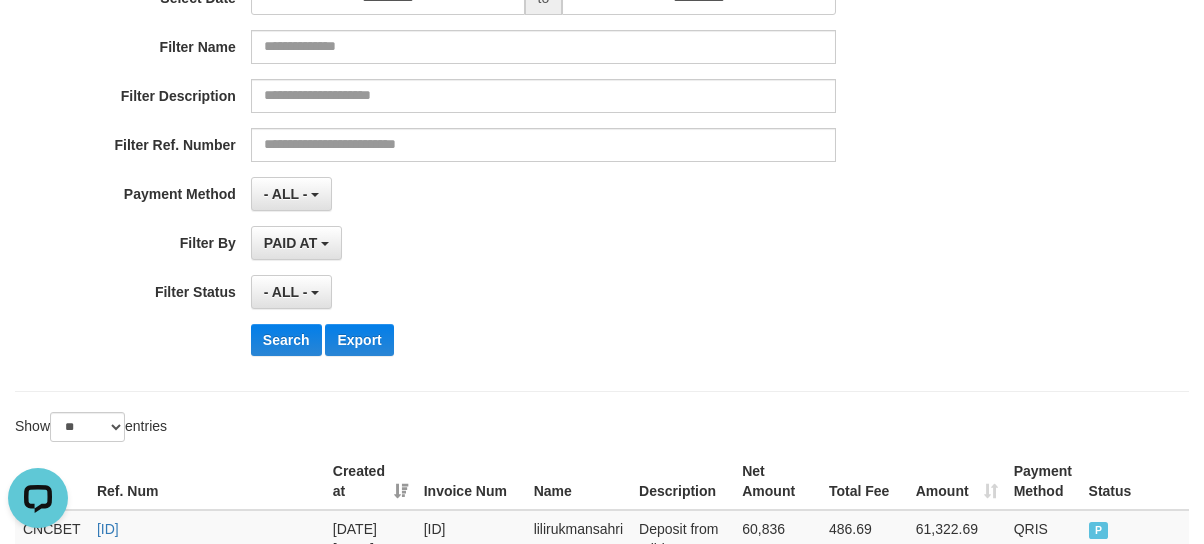 scroll, scrollTop: 133, scrollLeft: 0, axis: vertical 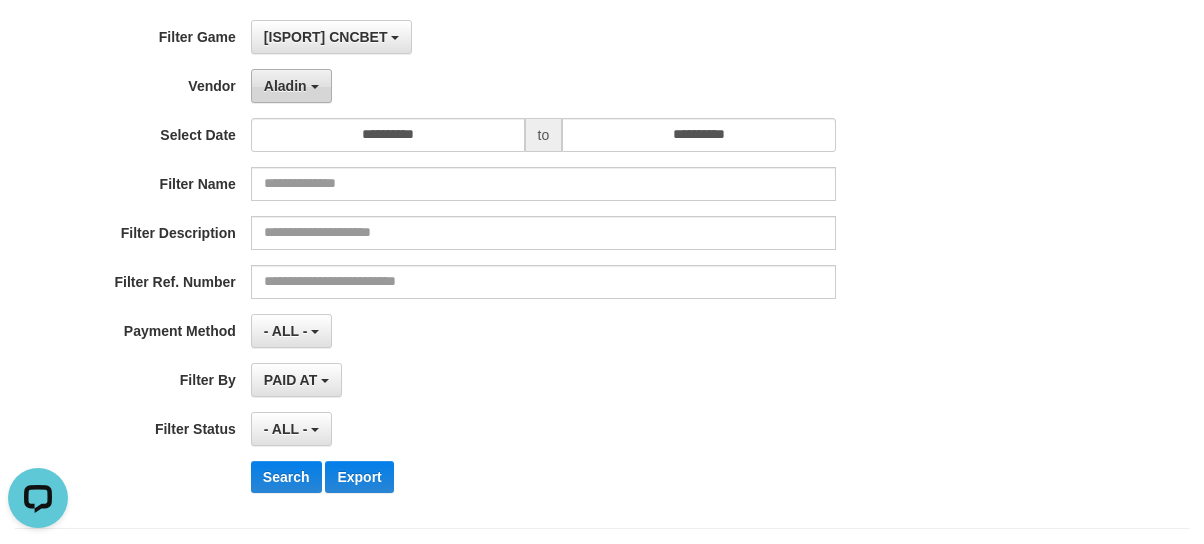 click on "Aladin" at bounding box center [291, 86] 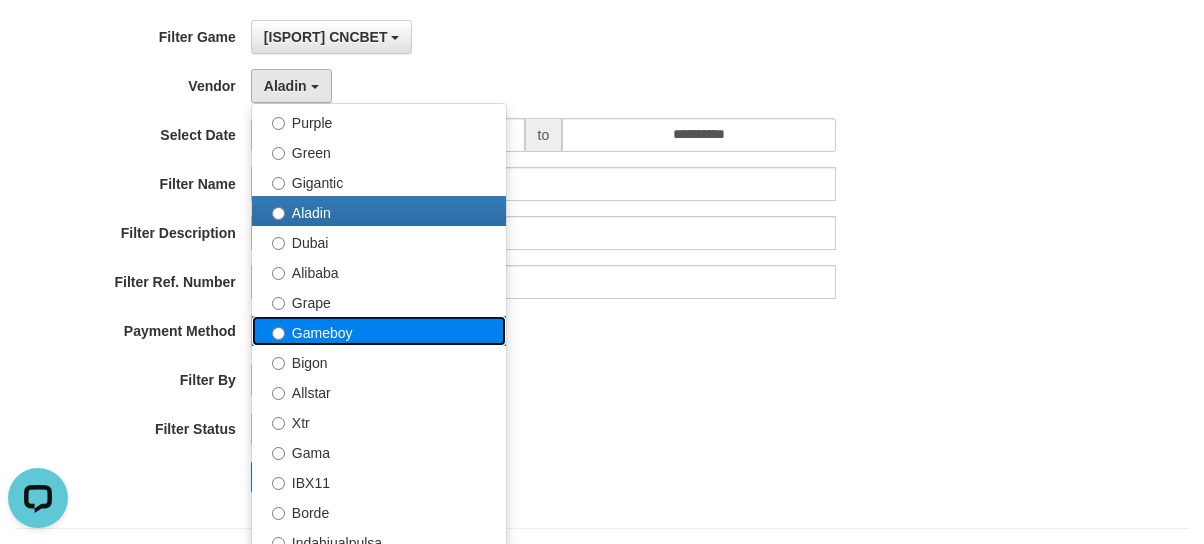 click on "Gameboy" at bounding box center (379, 331) 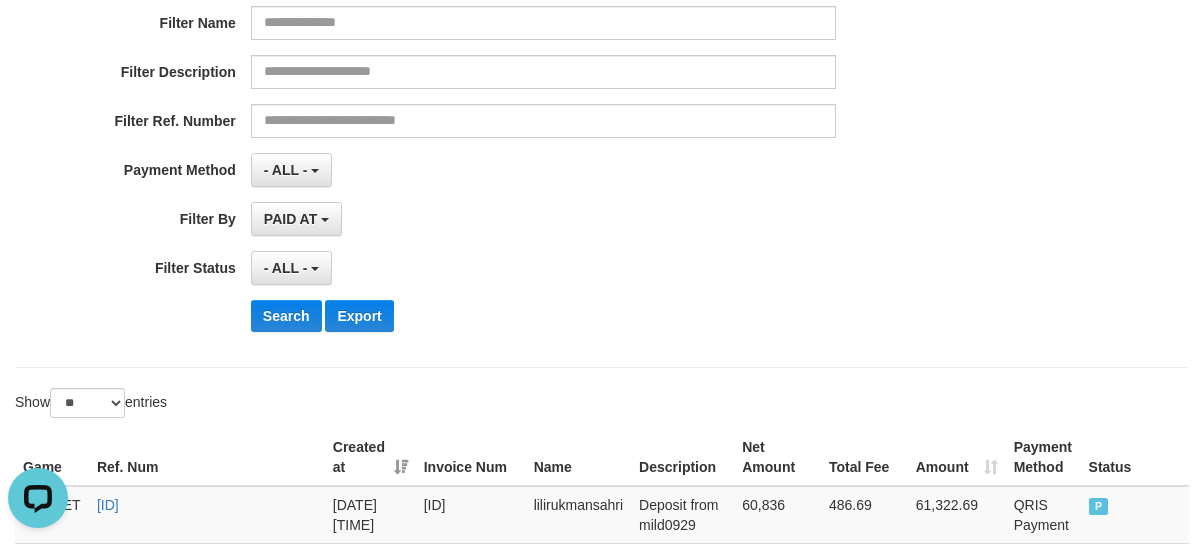 scroll, scrollTop: 354, scrollLeft: 0, axis: vertical 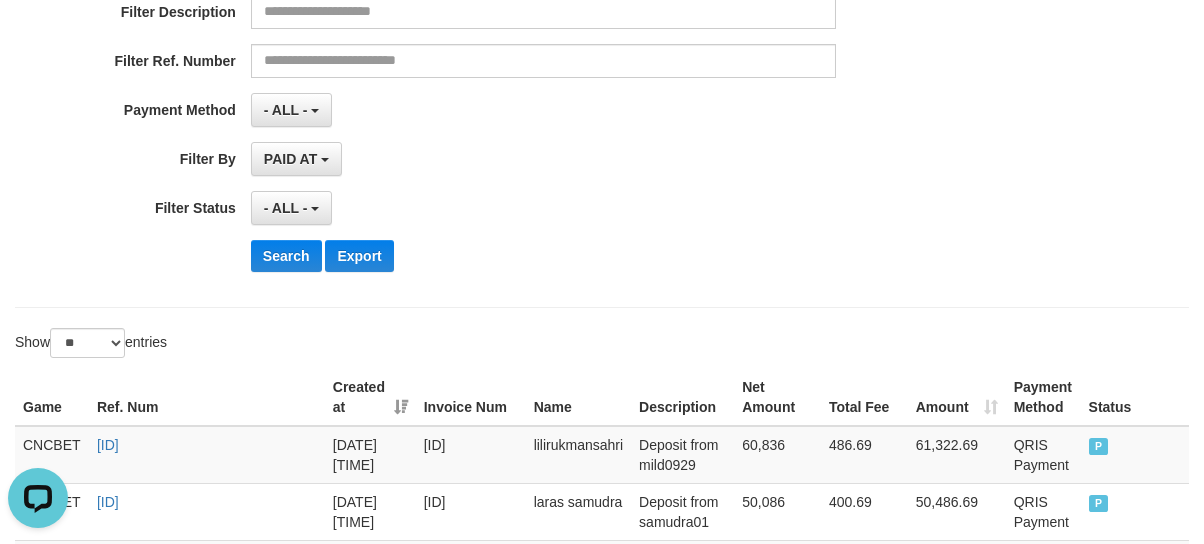 click on "**********" at bounding box center [501, 43] 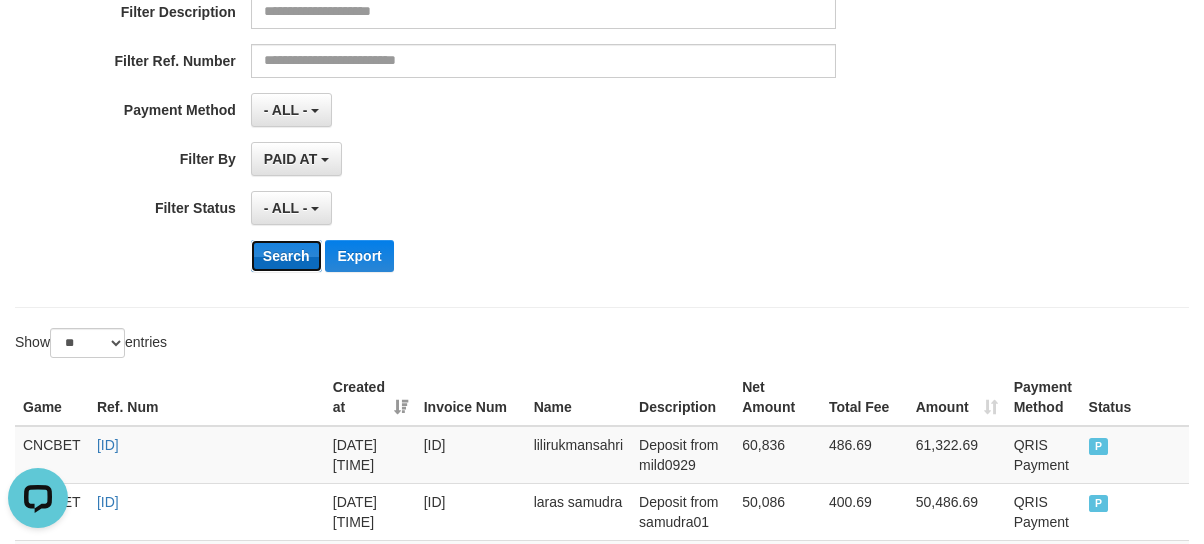 click on "Search" at bounding box center [286, 256] 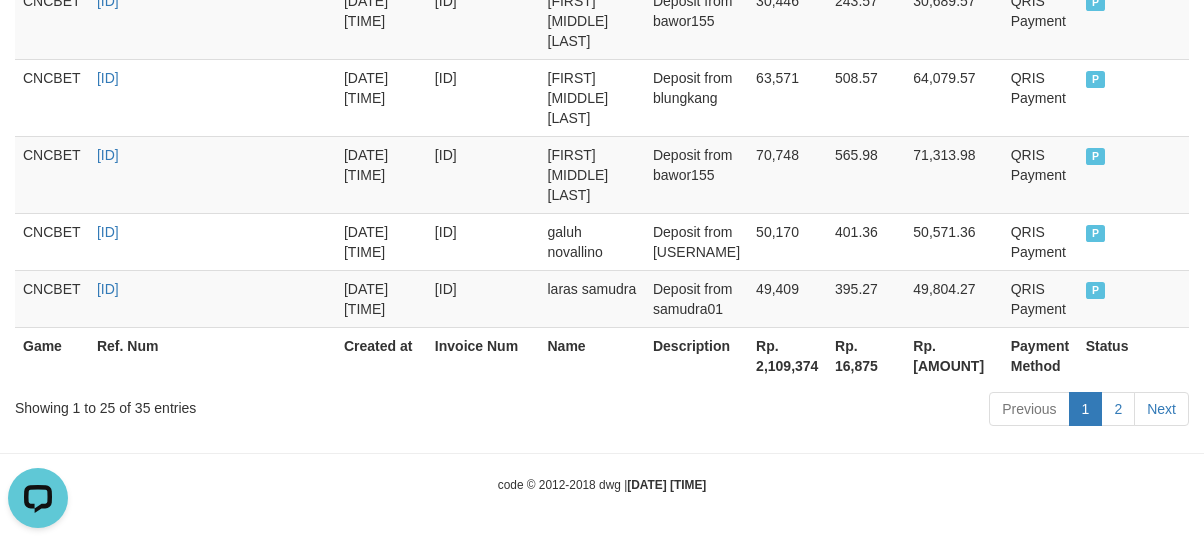 scroll, scrollTop: 2370, scrollLeft: 0, axis: vertical 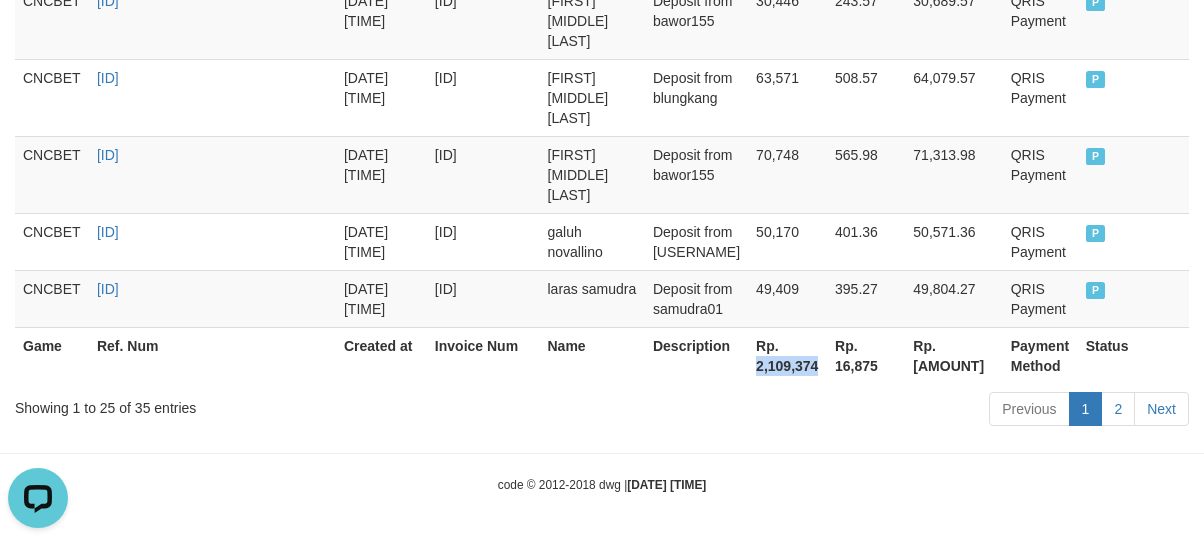 click on "Rp. 2,109,374" at bounding box center [787, 355] 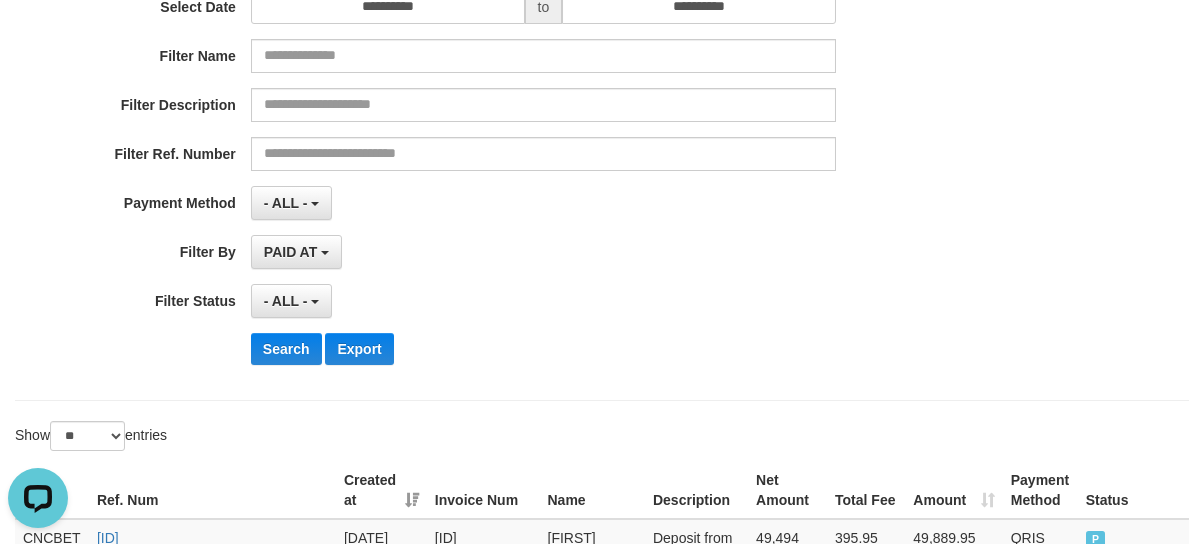scroll, scrollTop: 0, scrollLeft: 0, axis: both 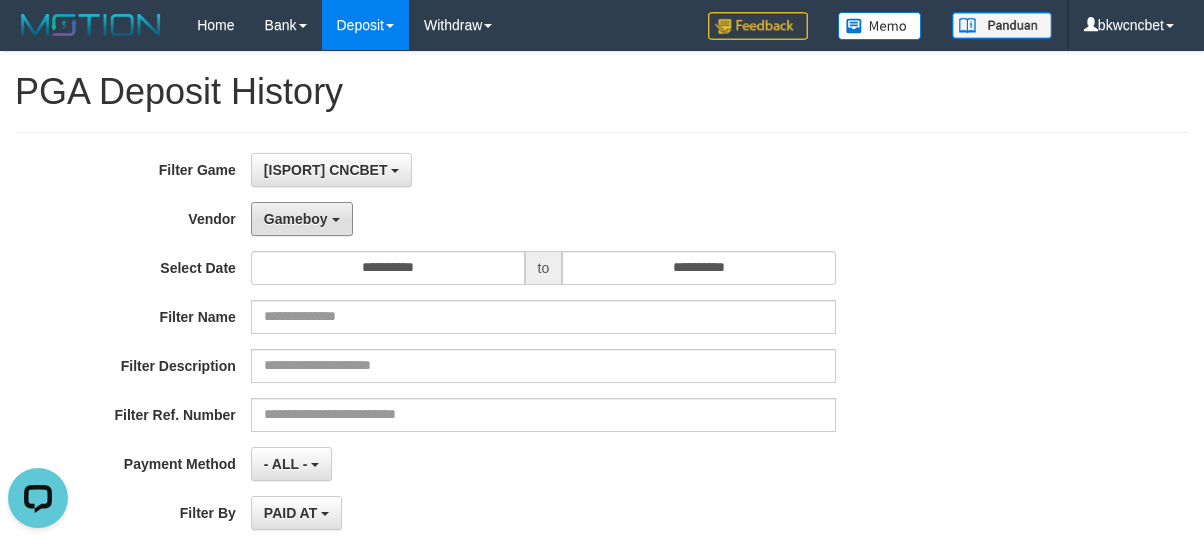 drag, startPoint x: 290, startPoint y: 218, endPoint x: 298, endPoint y: 260, distance: 42.755116 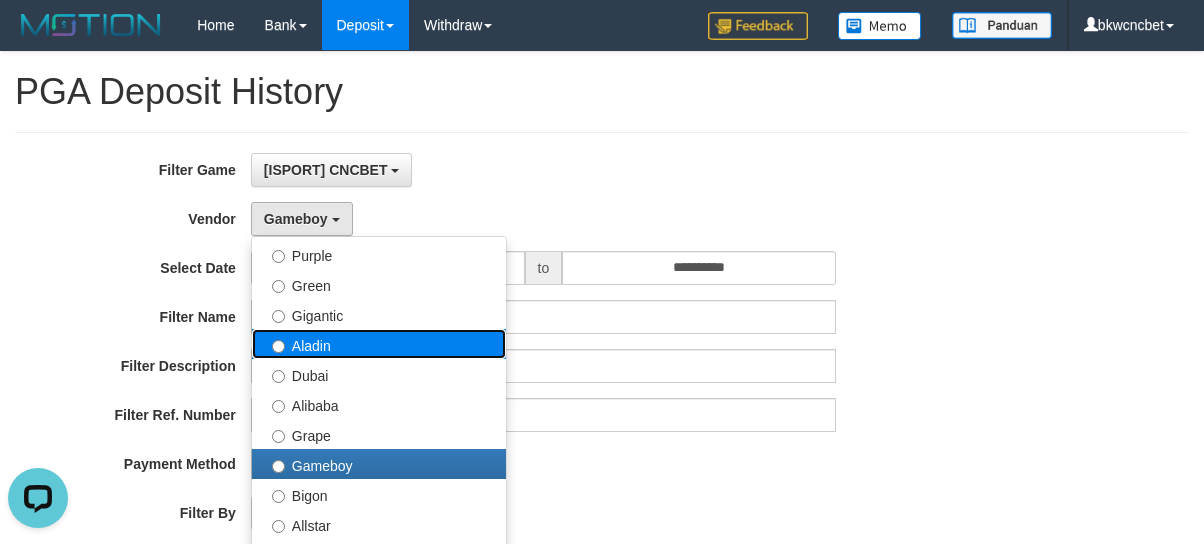 click on "Aladin" at bounding box center (379, 344) 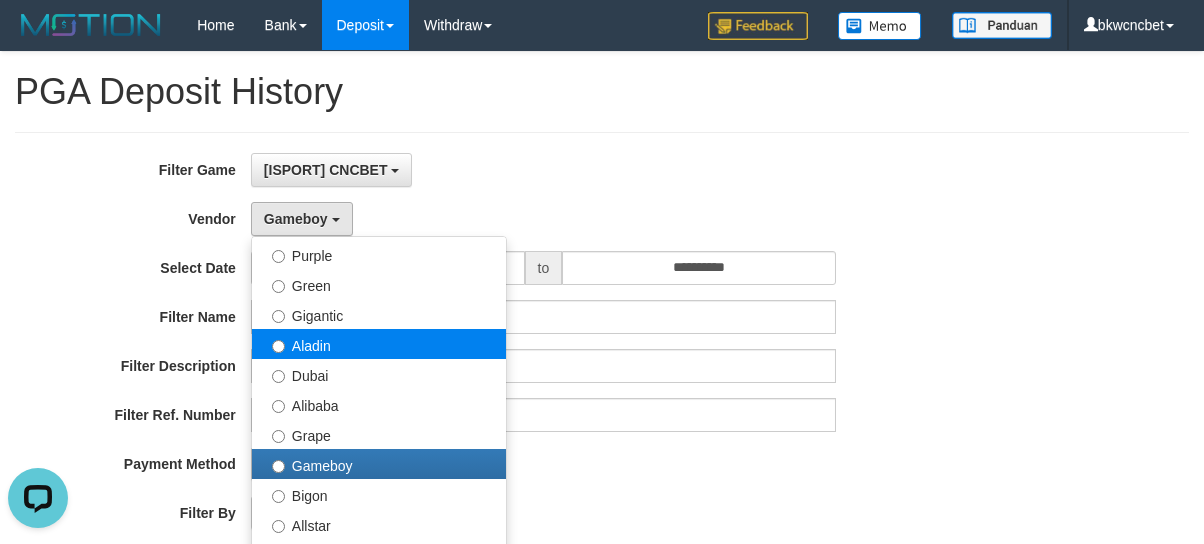 select on "**********" 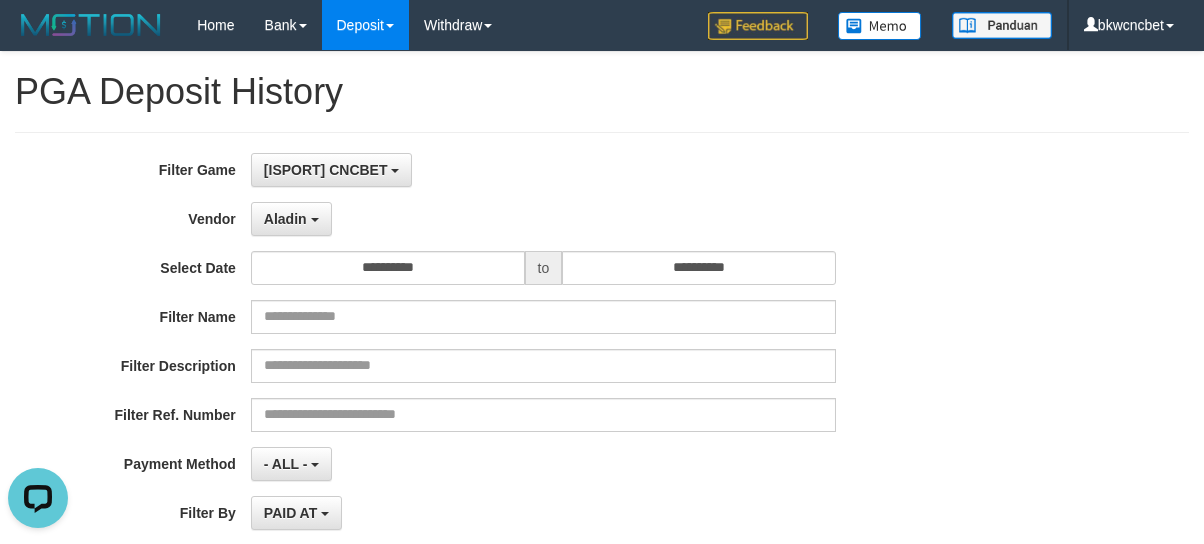scroll, scrollTop: 222, scrollLeft: 0, axis: vertical 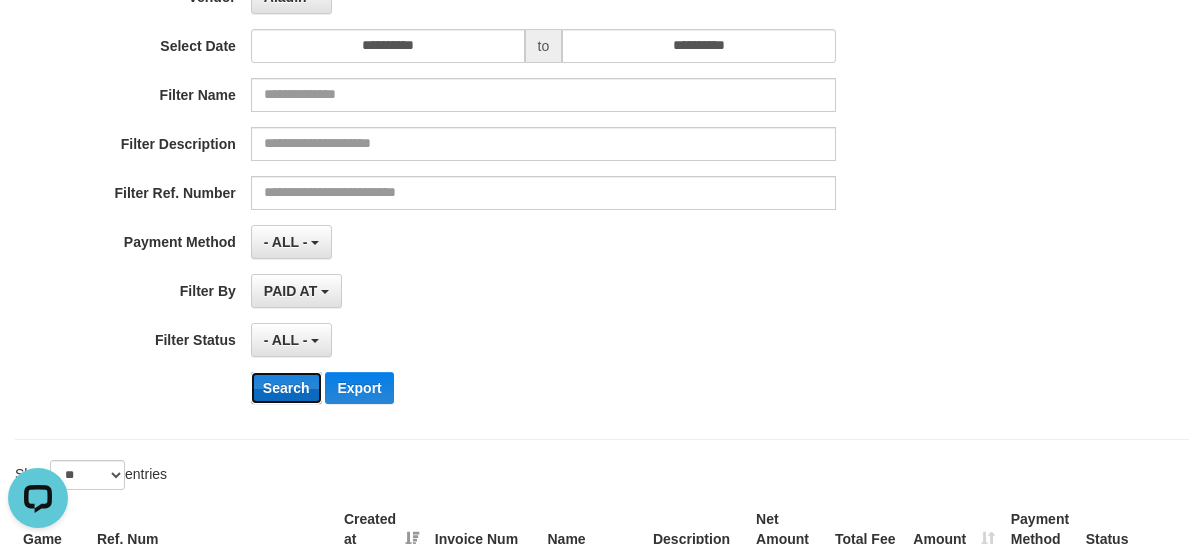 click on "Search" at bounding box center [286, 388] 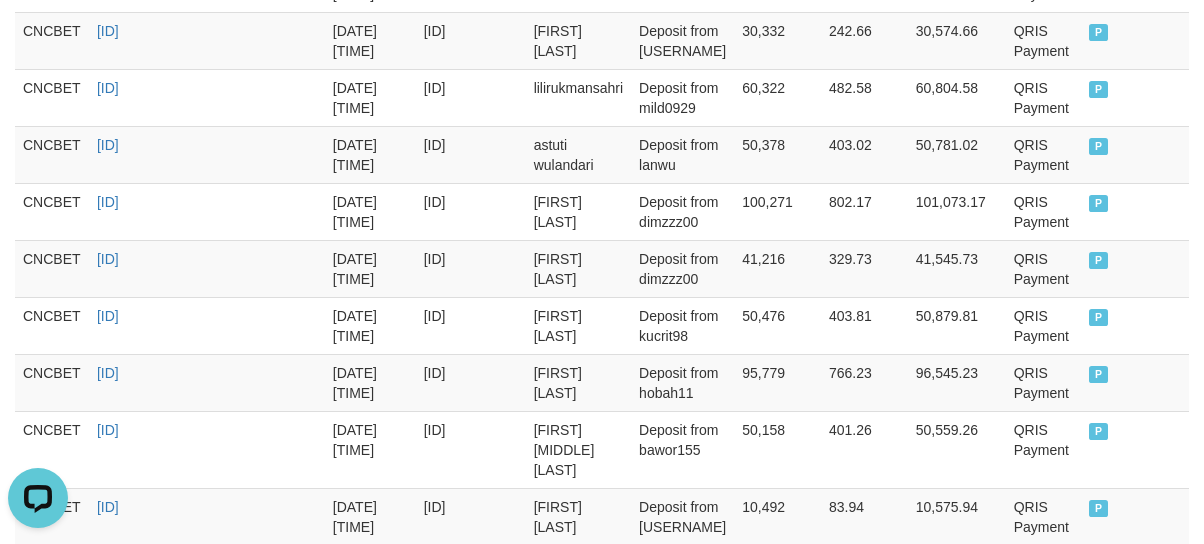 scroll, scrollTop: 1910, scrollLeft: 0, axis: vertical 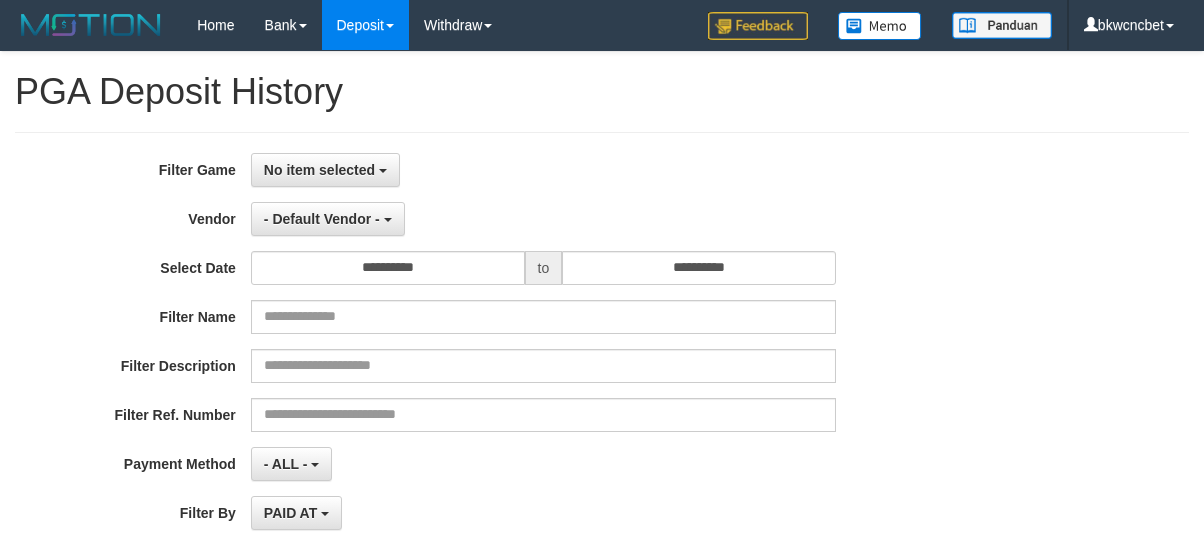 select 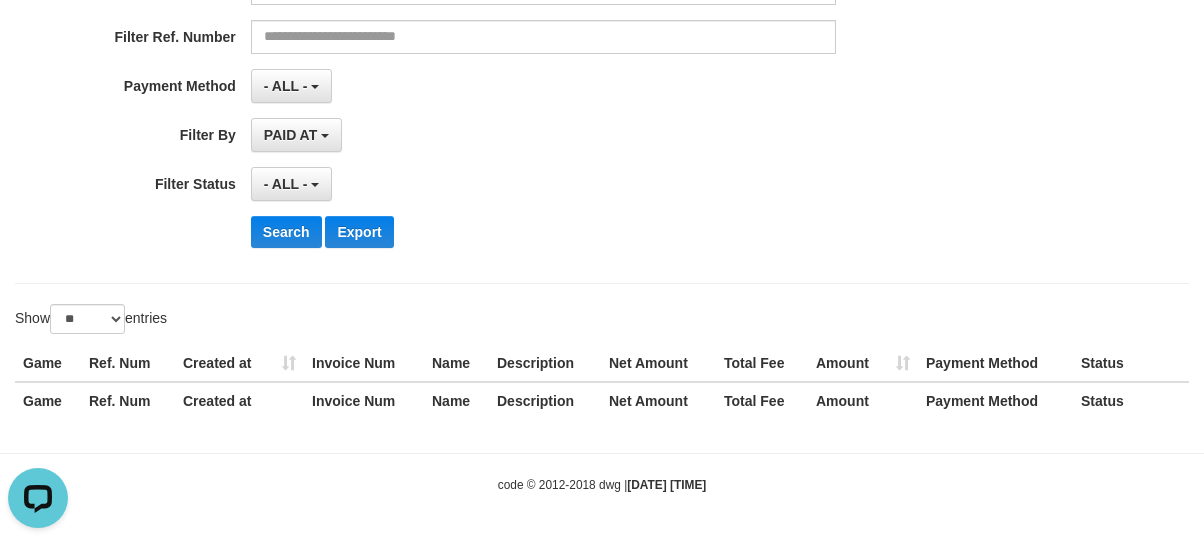 scroll, scrollTop: 0, scrollLeft: 0, axis: both 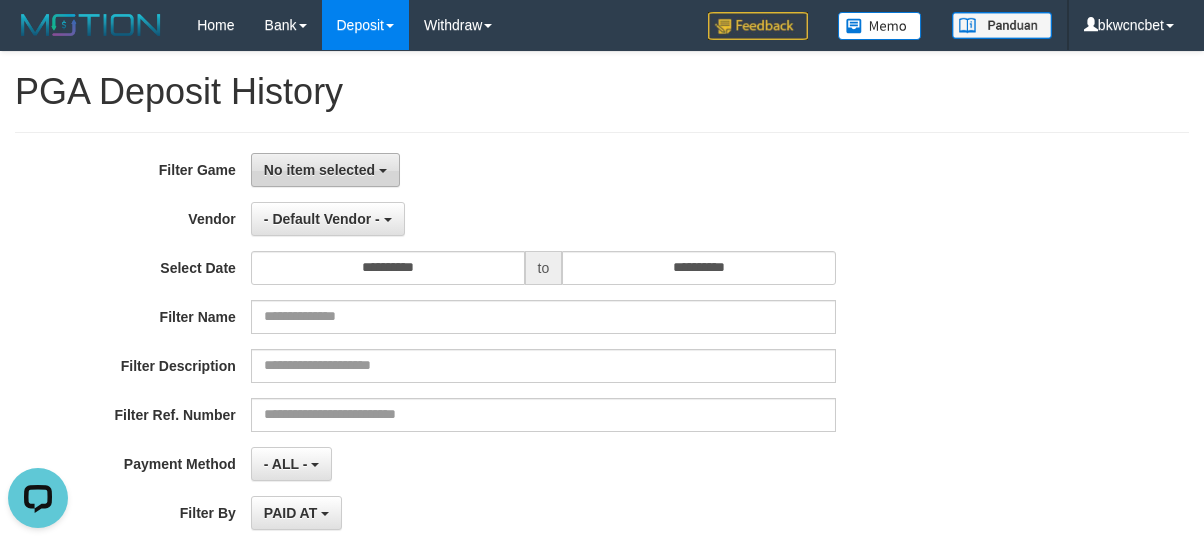 click on "No item selected" at bounding box center [319, 170] 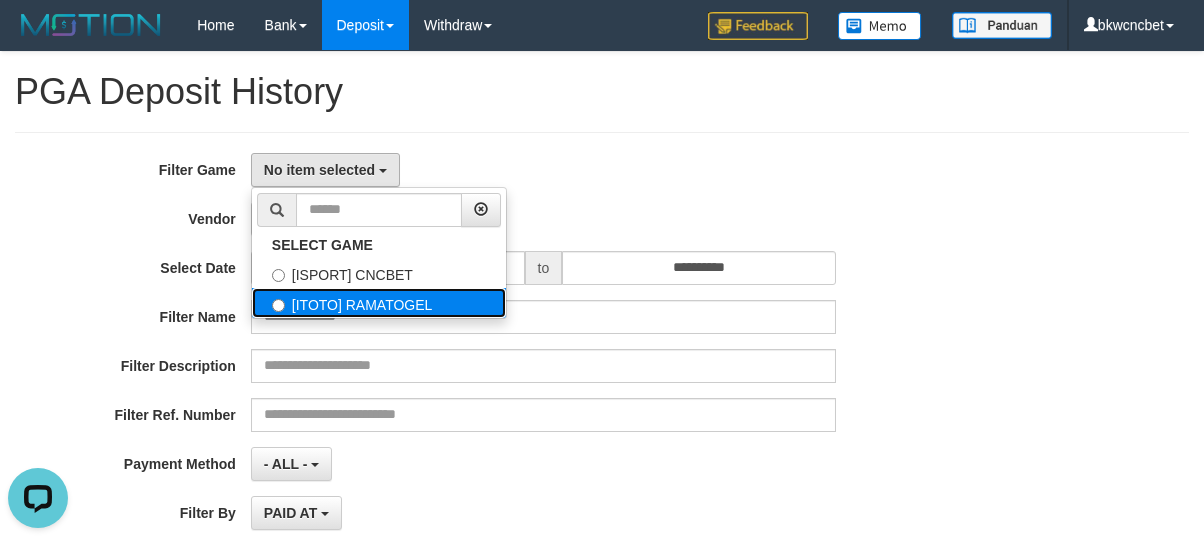 click on "[ITOTO] RAMATOGEL" at bounding box center [379, 303] 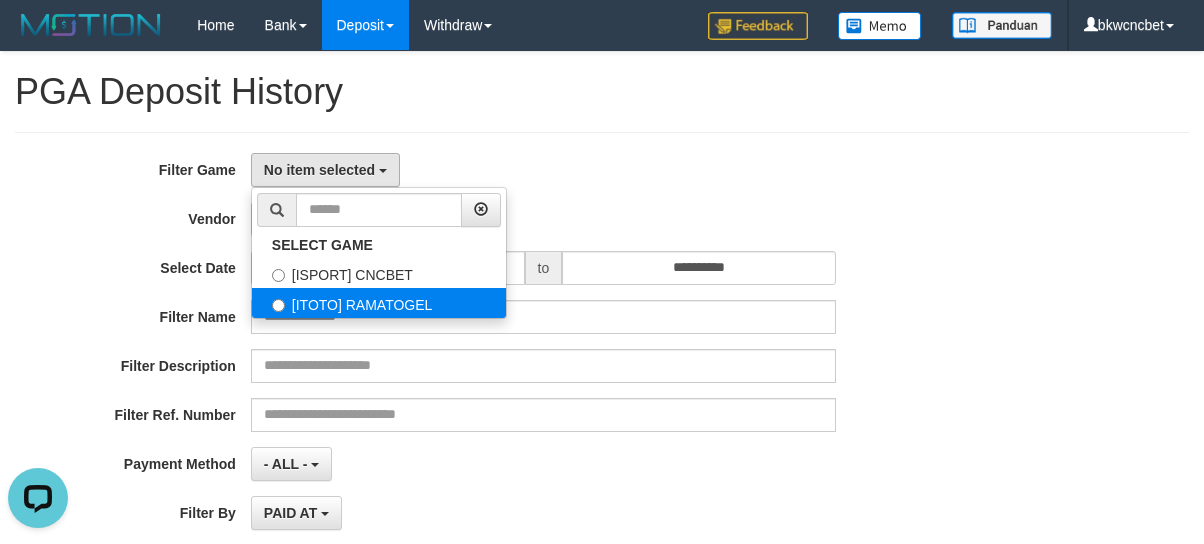 select on "****" 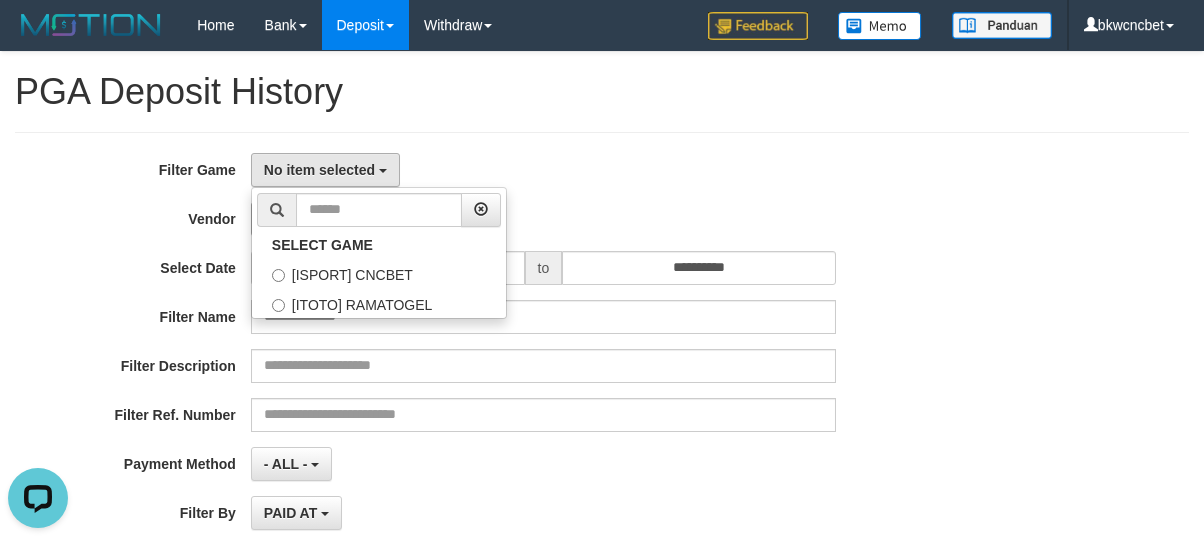 scroll, scrollTop: 34, scrollLeft: 0, axis: vertical 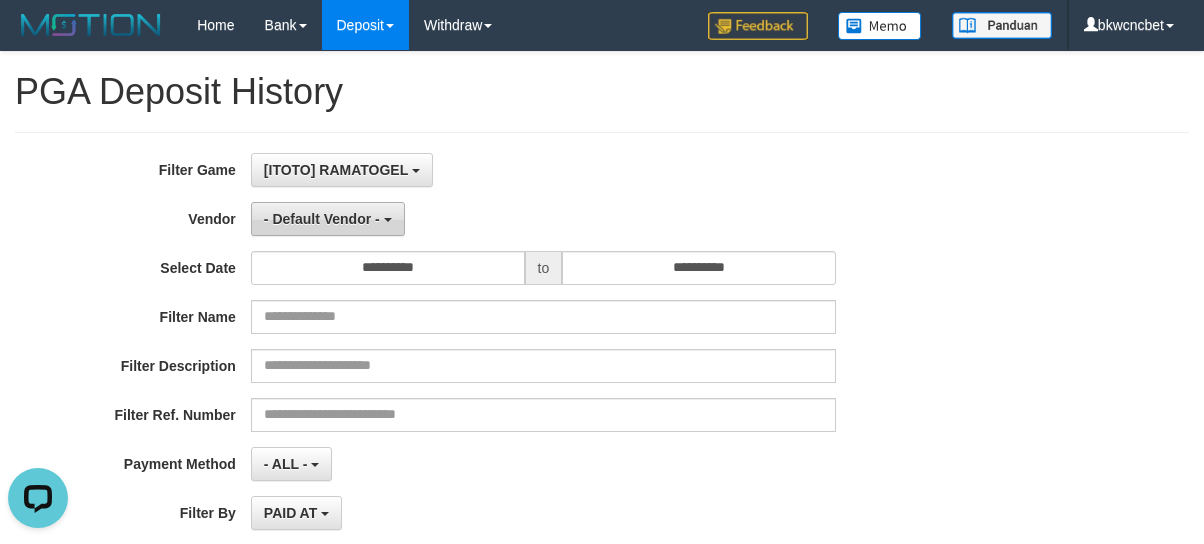 click on "- Default Vendor -" at bounding box center [322, 219] 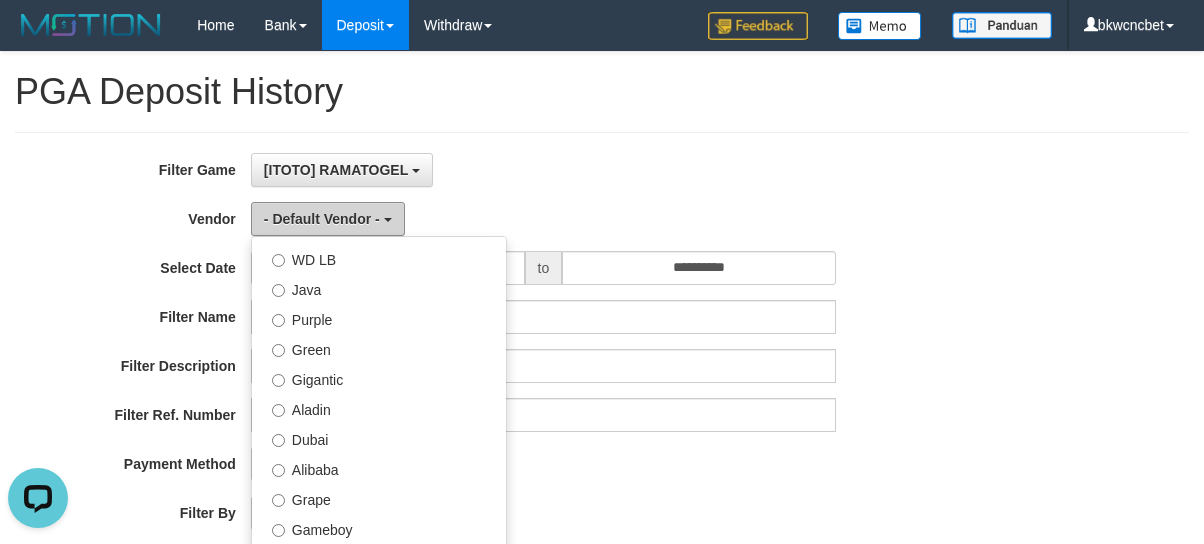 scroll, scrollTop: 222, scrollLeft: 0, axis: vertical 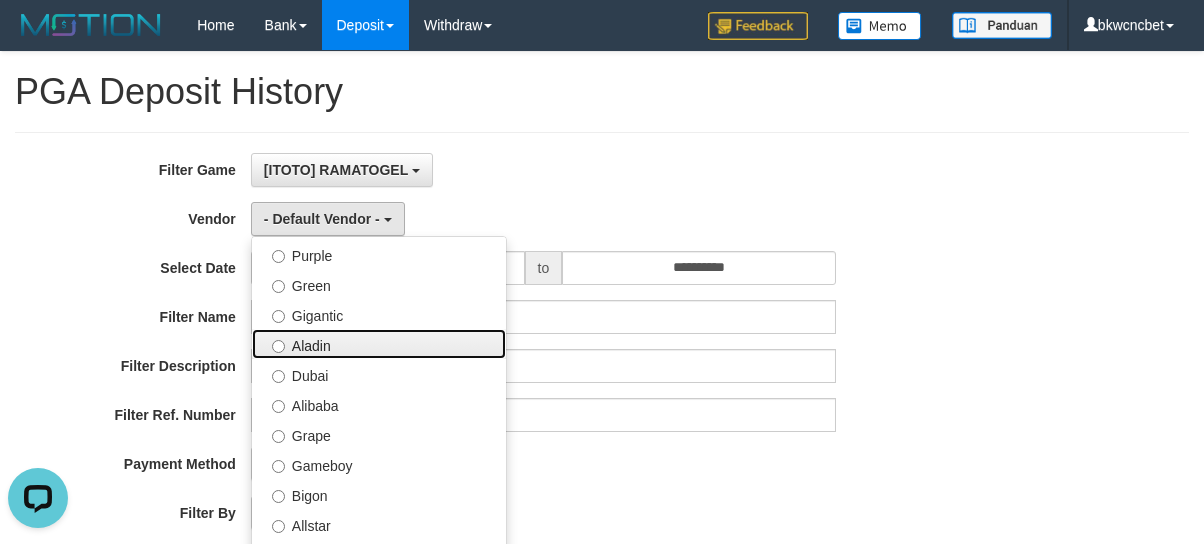 drag, startPoint x: 316, startPoint y: 358, endPoint x: 318, endPoint y: 382, distance: 24.083189 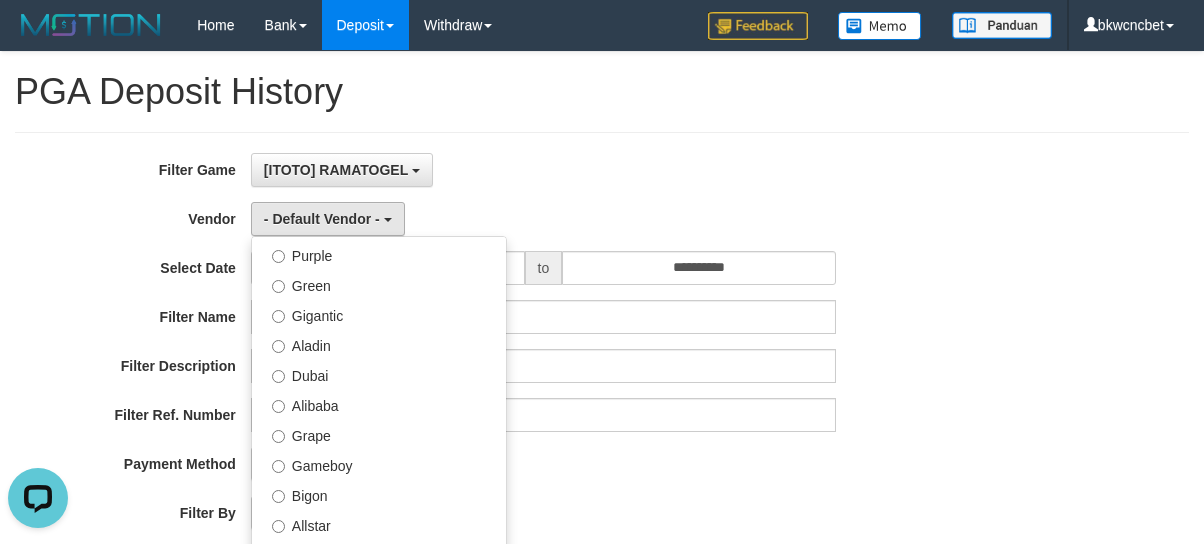select on "**********" 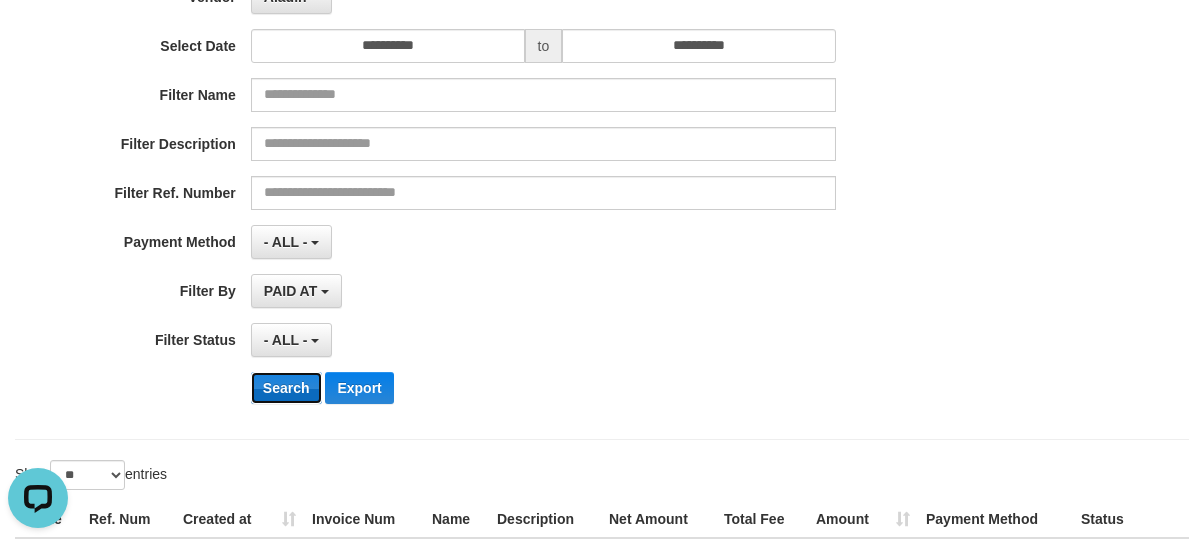 click on "Search" at bounding box center (286, 388) 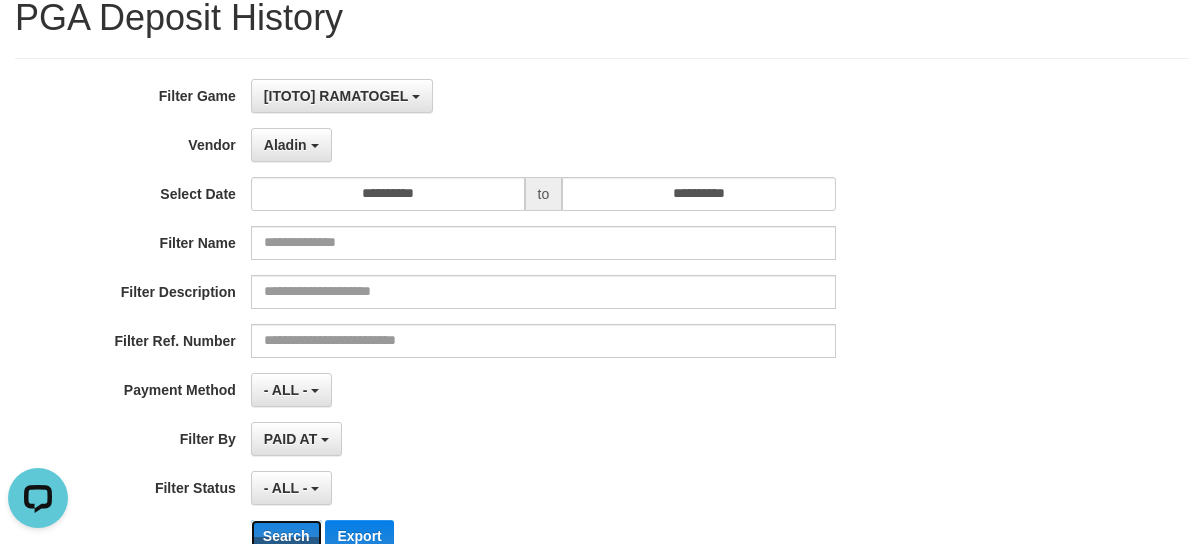 scroll, scrollTop: 0, scrollLeft: 0, axis: both 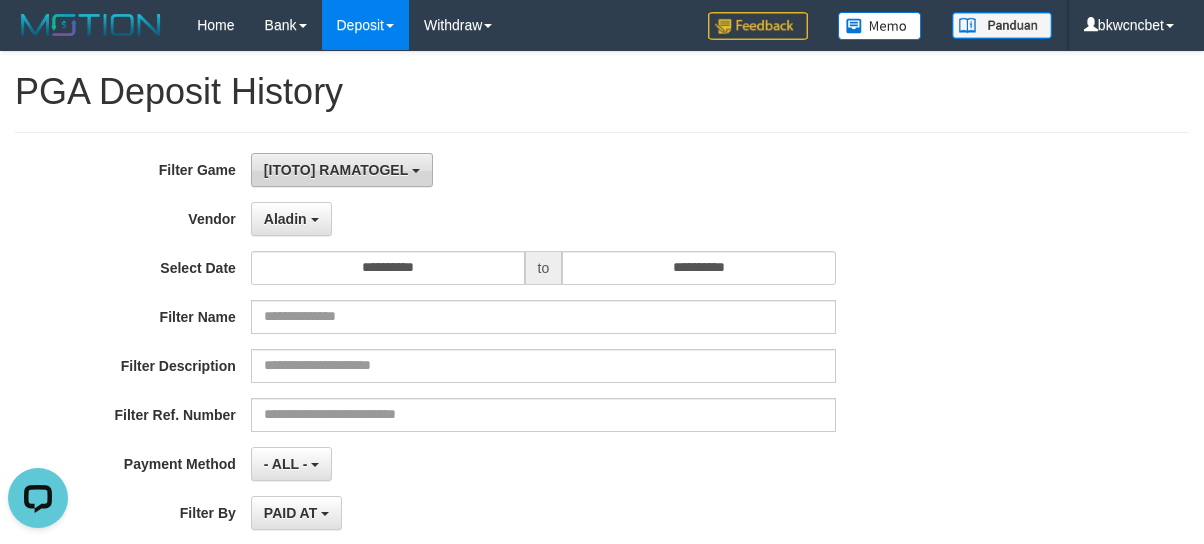 click on "[ITOTO] RAMATOGEL" at bounding box center [336, 170] 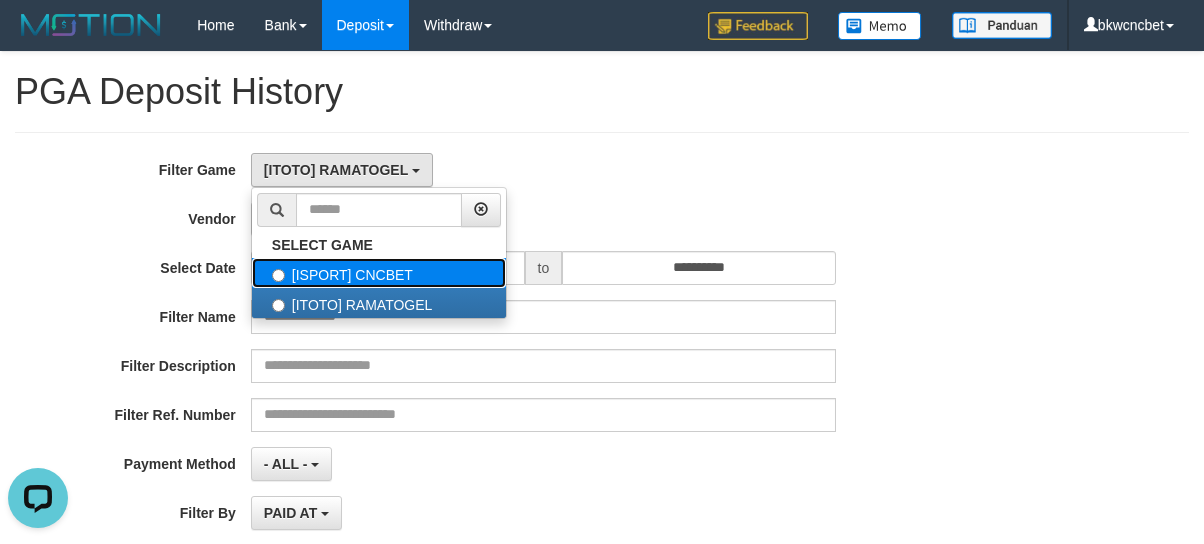 click on "[ISPORT] CNCBET" at bounding box center (379, 273) 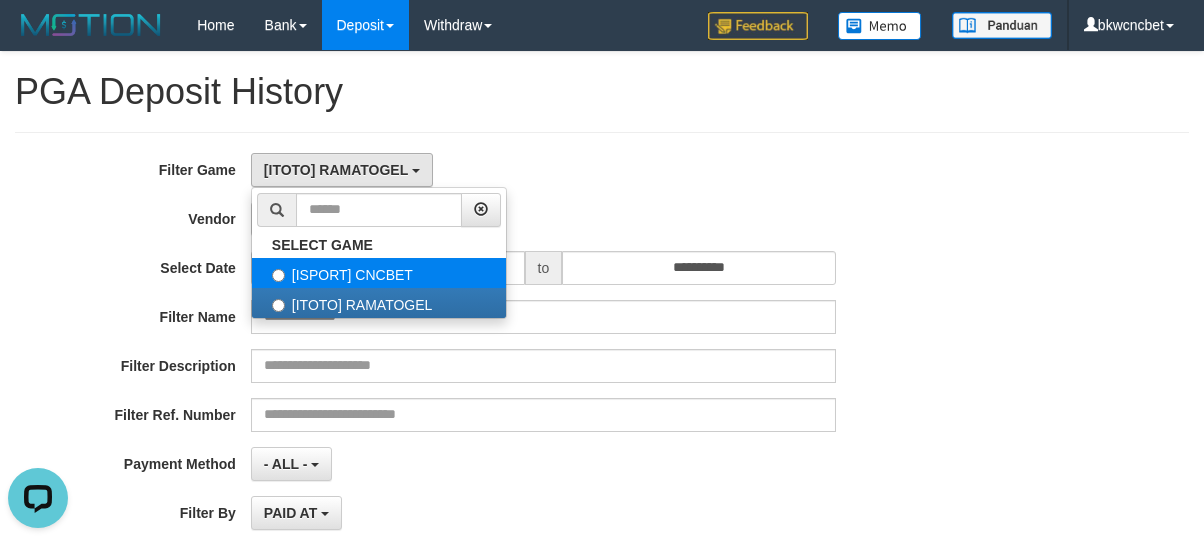 select on "****" 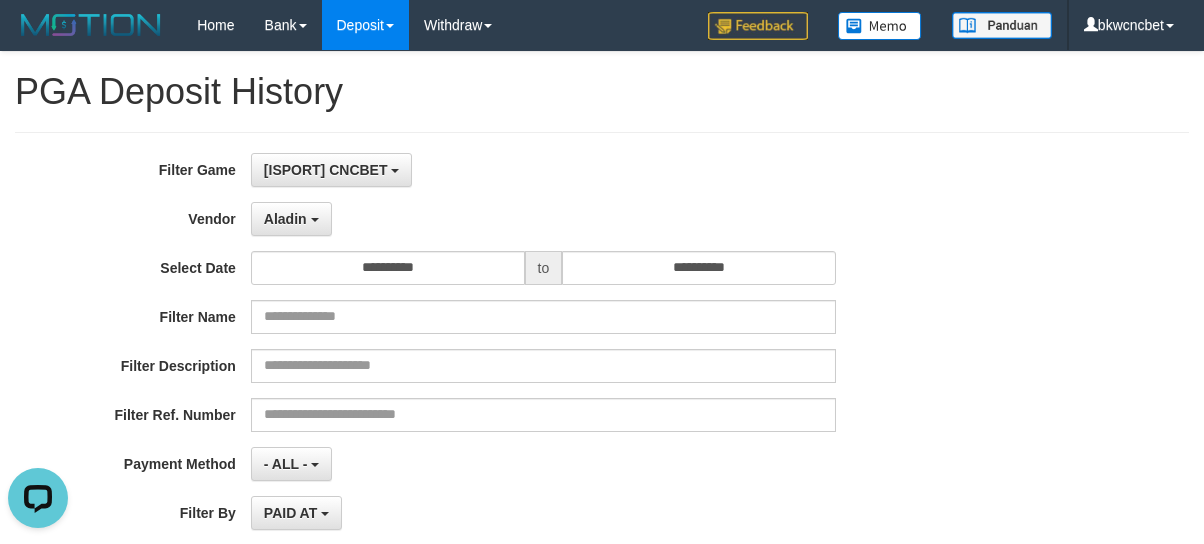 scroll, scrollTop: 33, scrollLeft: 0, axis: vertical 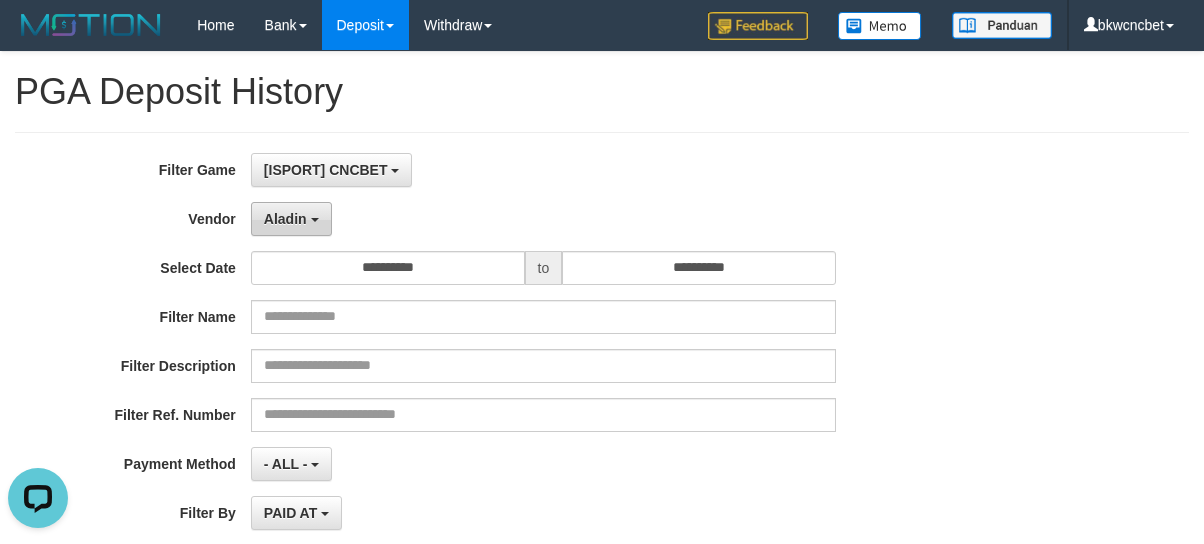 click on "Aladin" at bounding box center [291, 219] 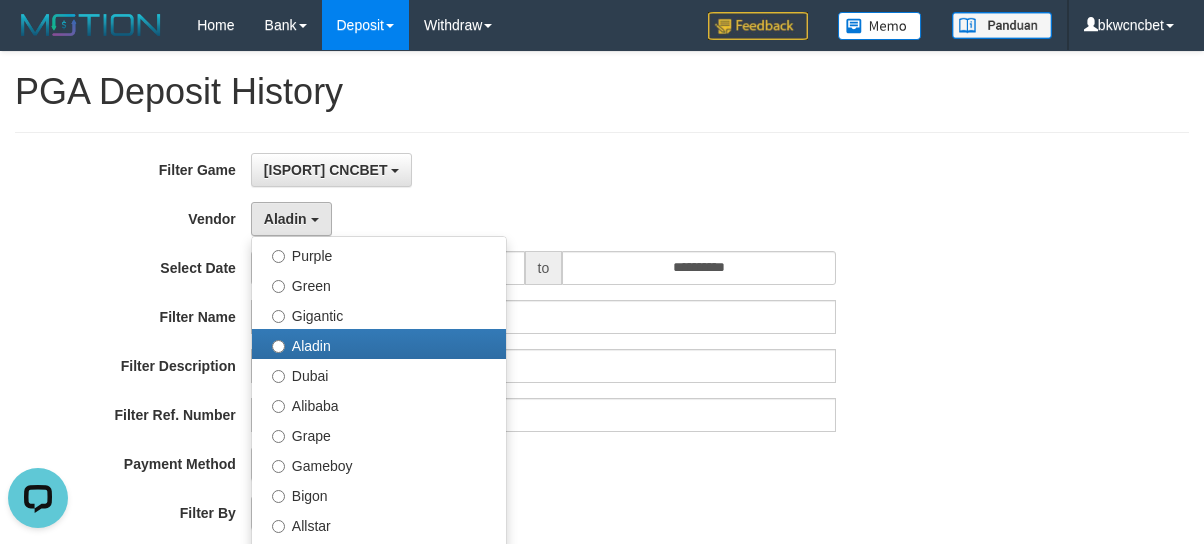 click on "[USERNAME] - Default Vendor - [FIRST] [LAST] [PRODUCT] [COLOR] [SIZE] [USERNAME] [CITY] [USERNAME] [FRUIT] [PRODUCT] [USERNAME] [USERNAME] [USERNAME] [USERNAME] [USERNAME] [USERNAME] [USERNAME] [USERNAME] [USERNAME] [USERNAME] [USERNAME] [USERNAME] [USERNAME] [USERNAME] [USERNAME]" at bounding box center [543, 219] 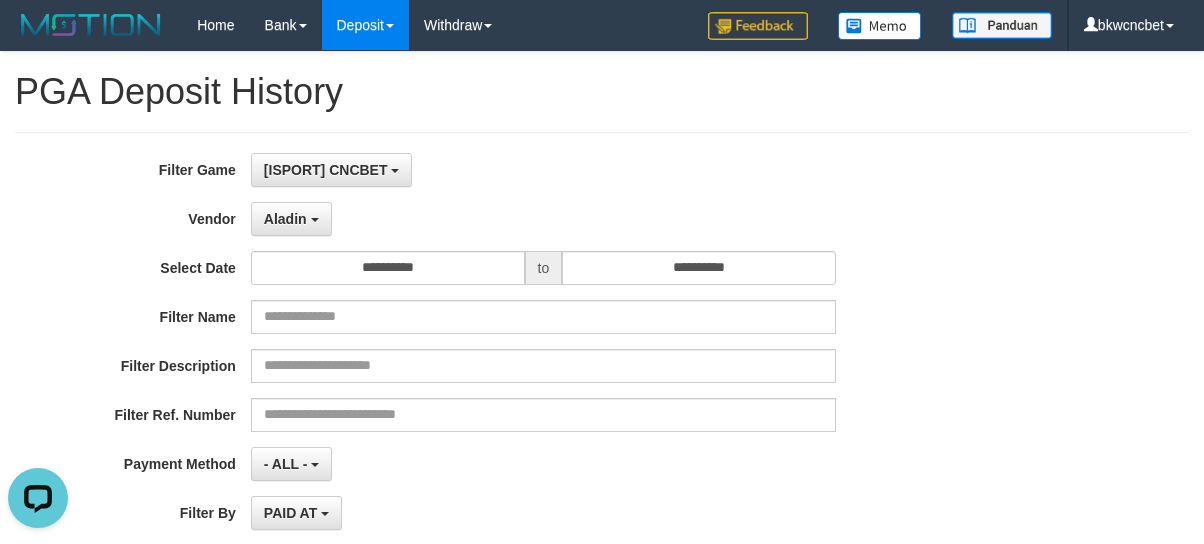 scroll, scrollTop: 222, scrollLeft: 0, axis: vertical 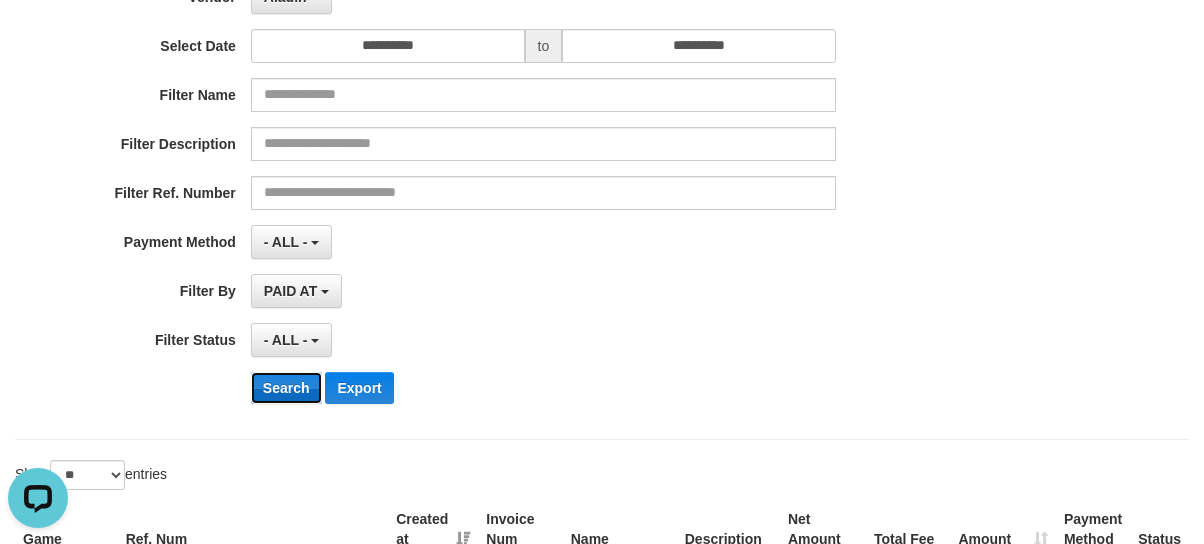 click on "Search" at bounding box center [286, 388] 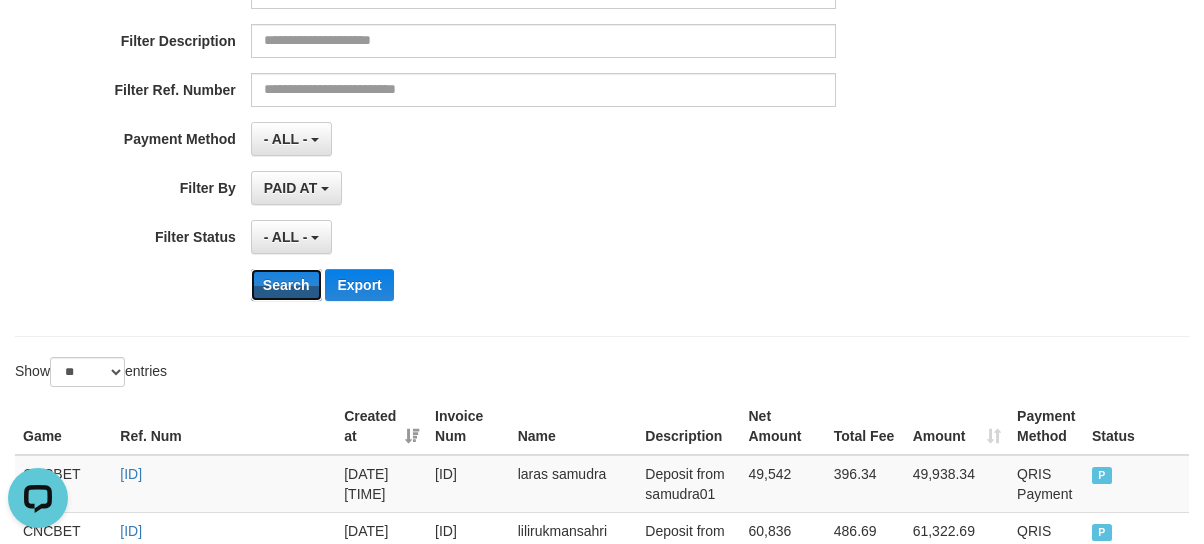 scroll, scrollTop: 133, scrollLeft: 0, axis: vertical 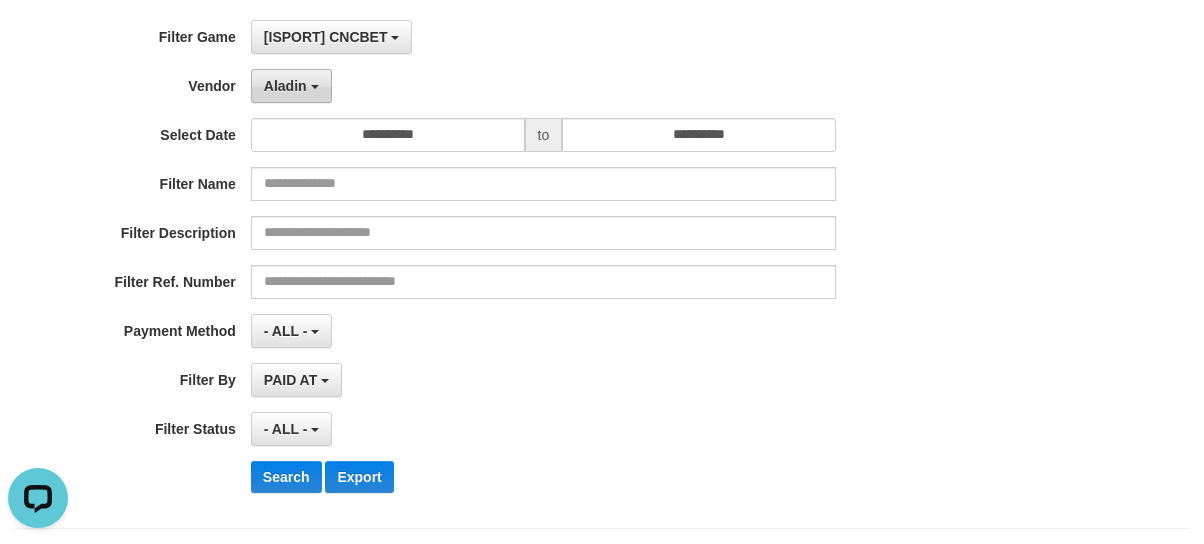 click on "Aladin" at bounding box center [291, 86] 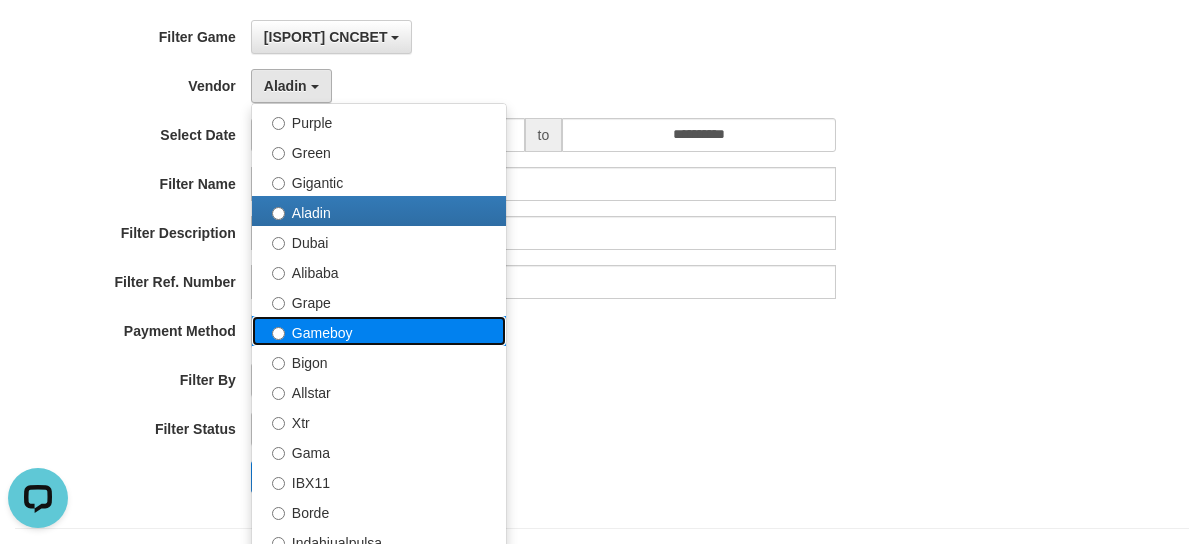 click on "Gameboy" at bounding box center [379, 331] 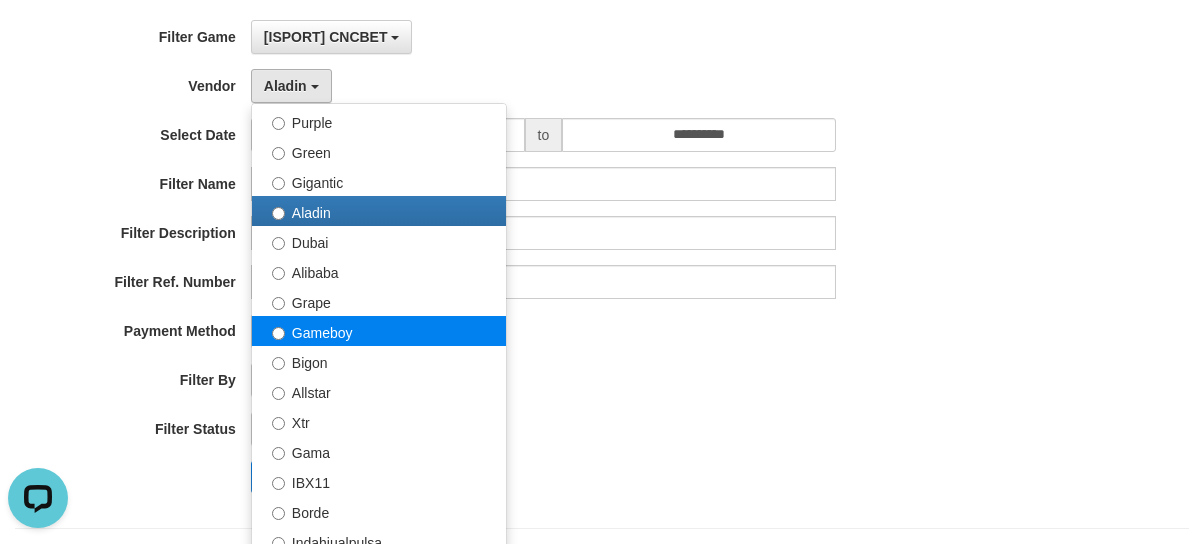select on "**********" 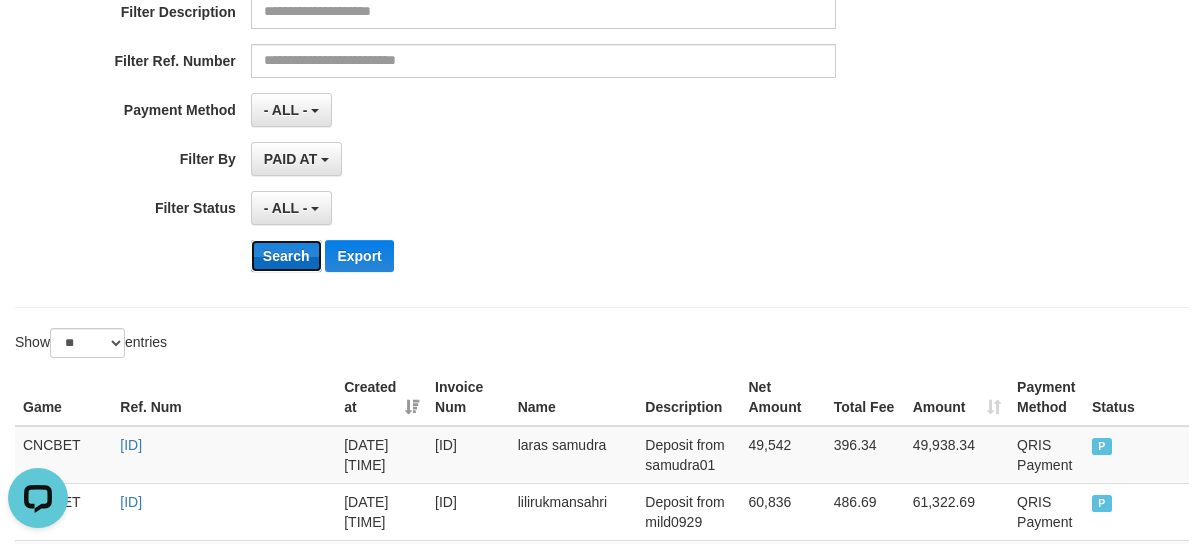 click on "Search" at bounding box center (286, 256) 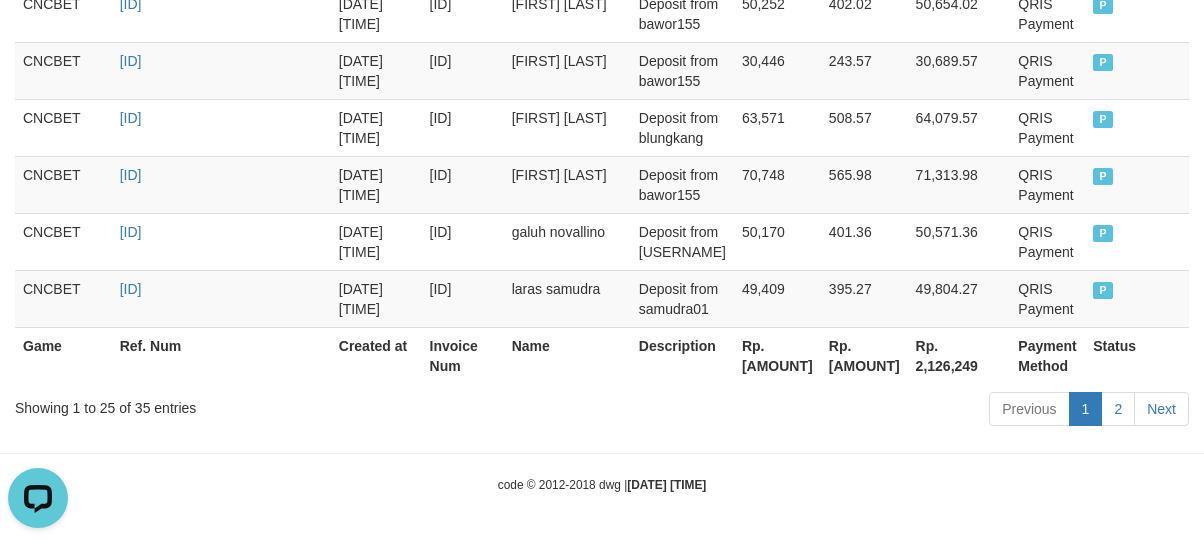 scroll, scrollTop: 2370, scrollLeft: 0, axis: vertical 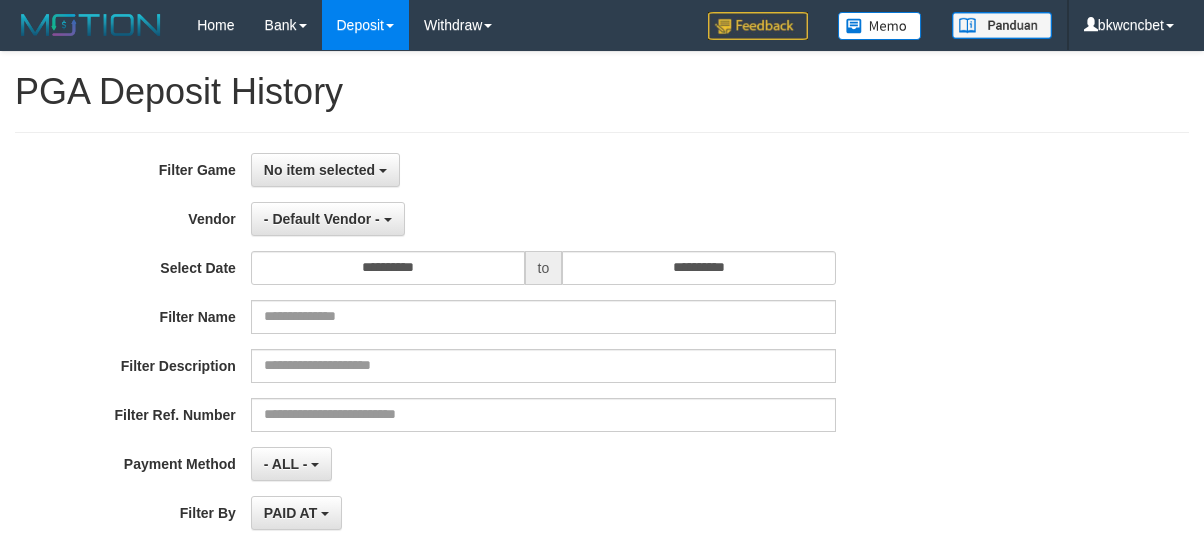 select 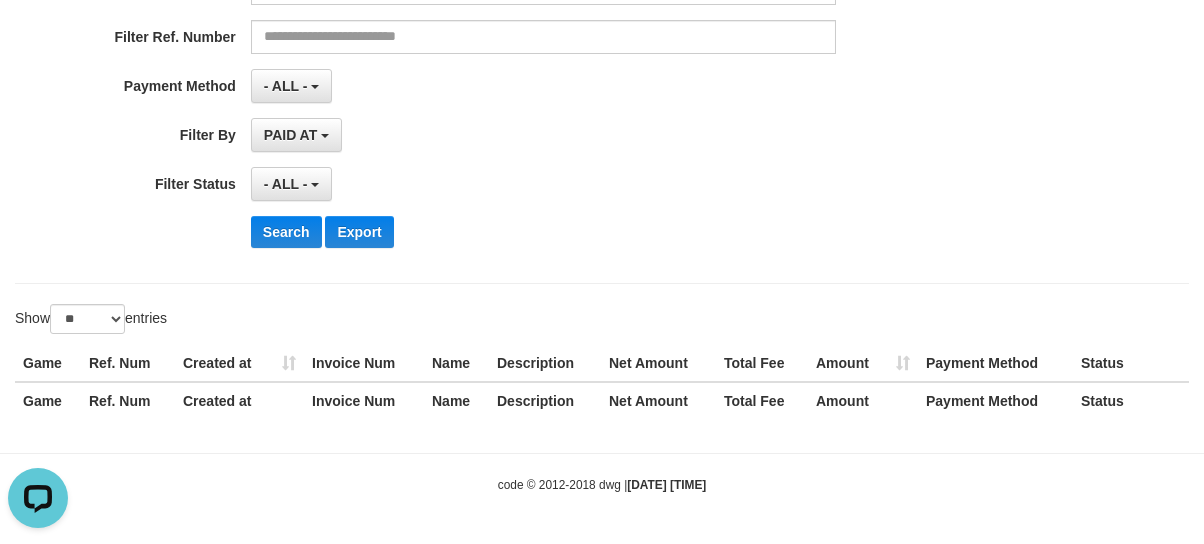 scroll, scrollTop: 0, scrollLeft: 0, axis: both 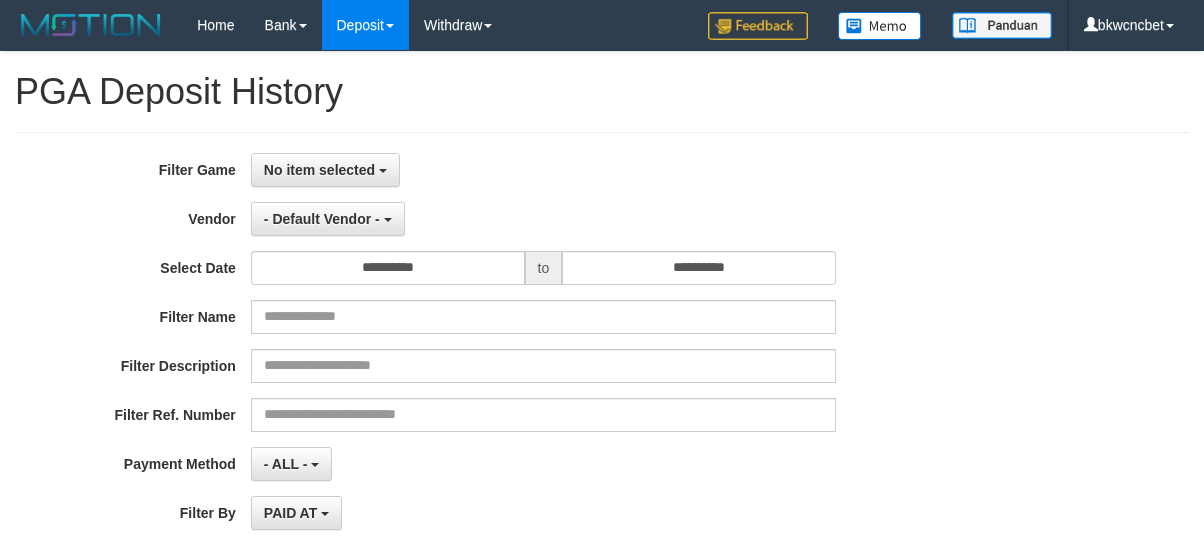 select 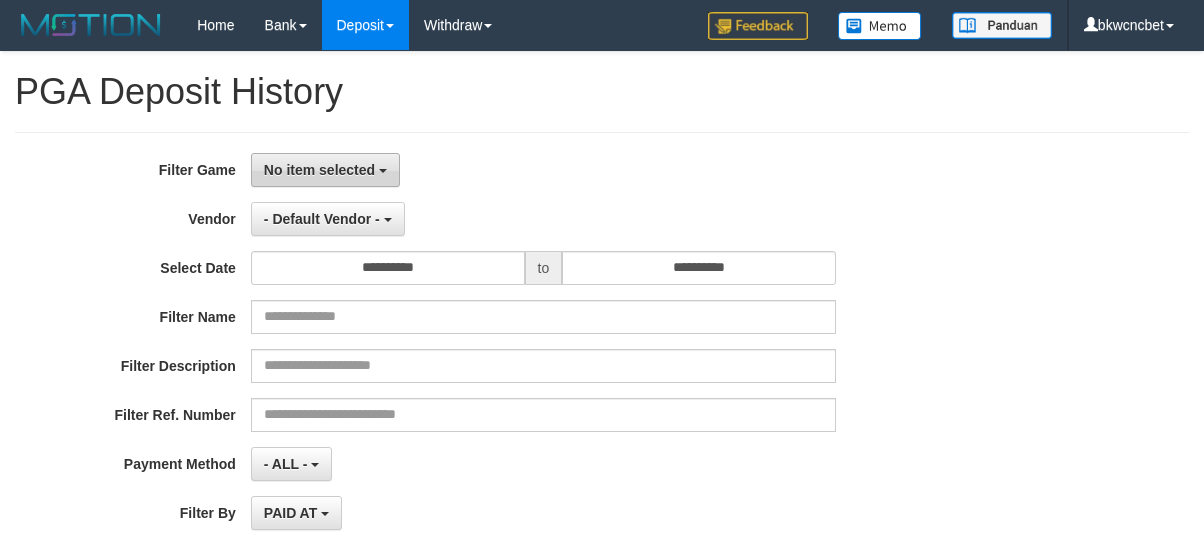 click on "No item selected" at bounding box center (319, 170) 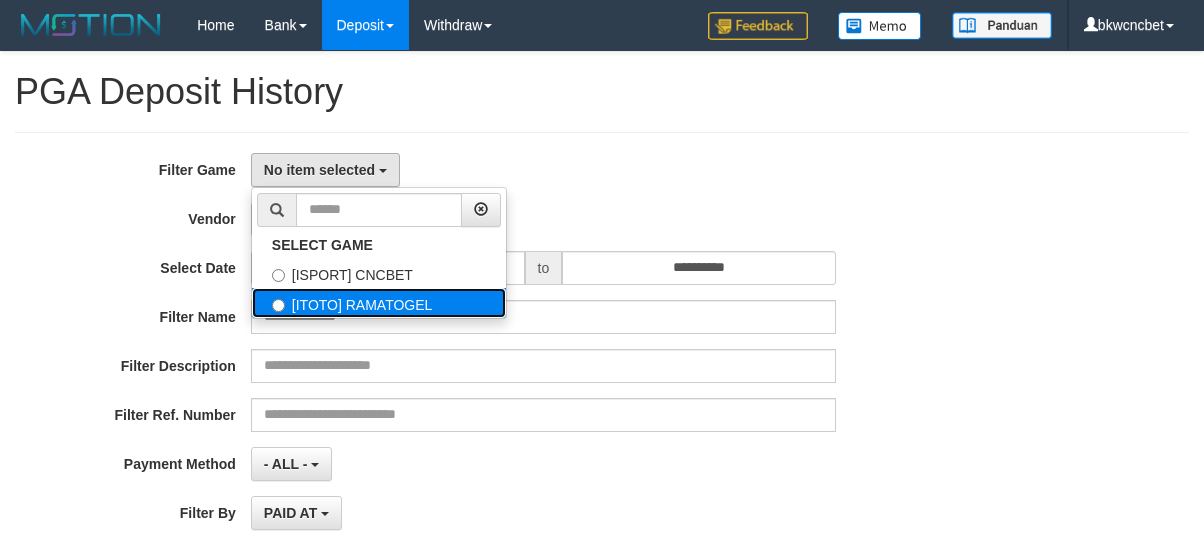 click on "[ITOTO] RAMATOGEL" at bounding box center [379, 303] 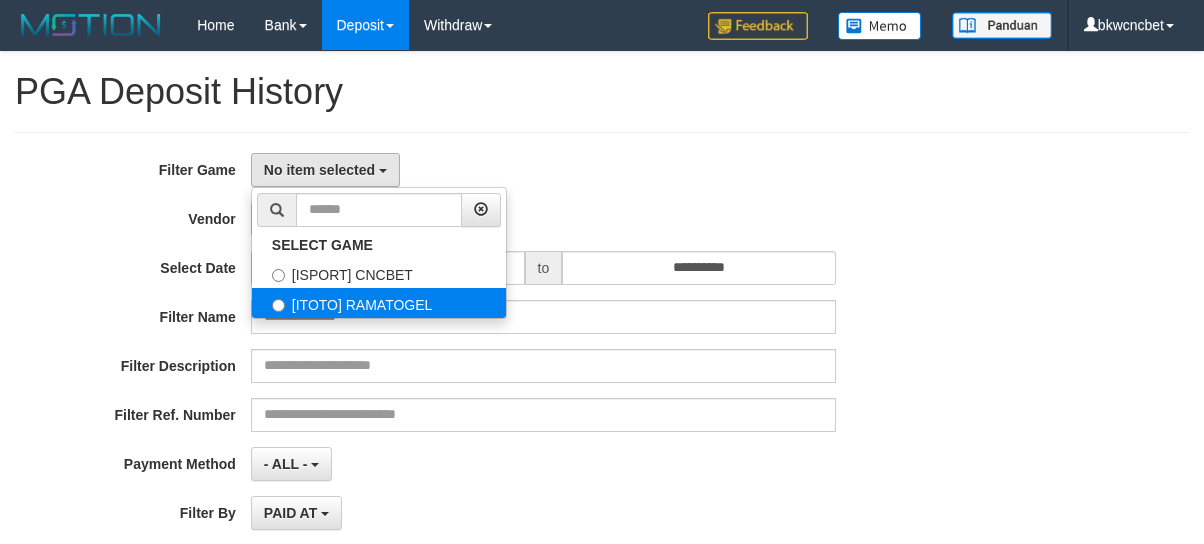 select on "****" 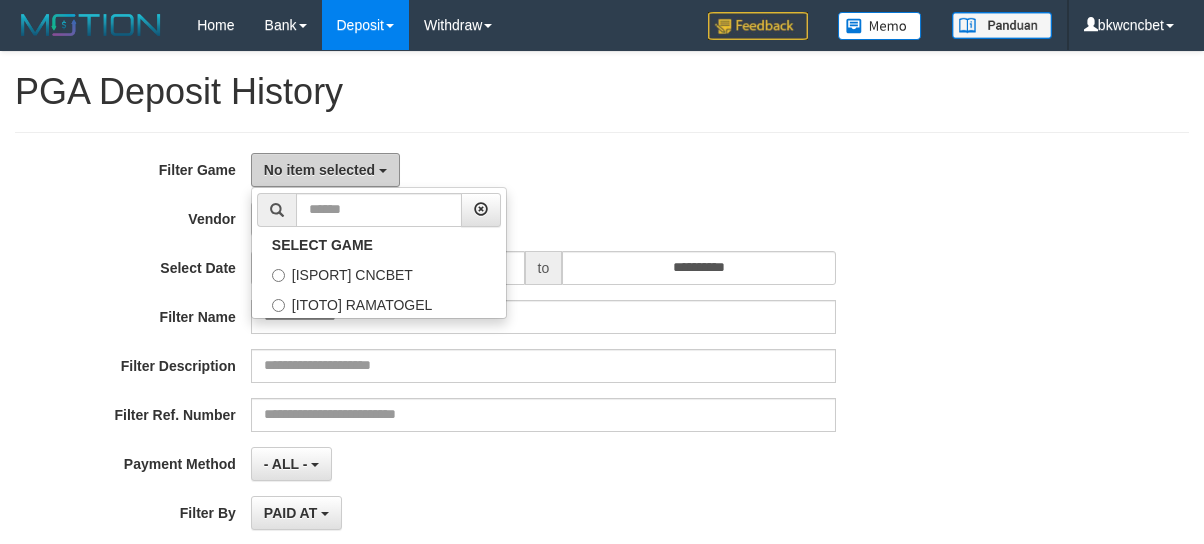 scroll, scrollTop: 34, scrollLeft: 0, axis: vertical 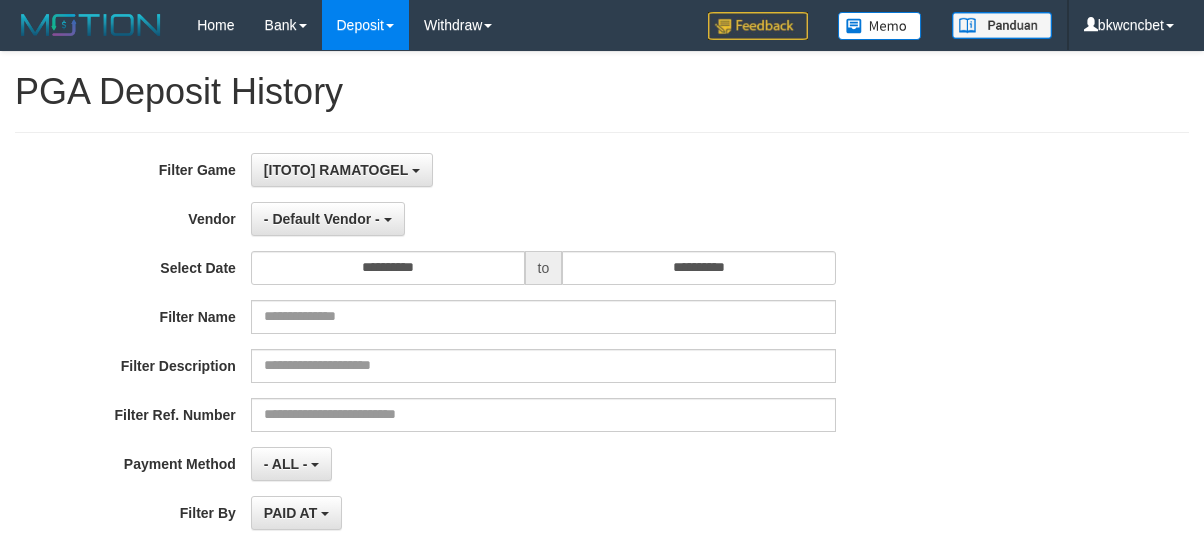 click on "**********" at bounding box center (501, 397) 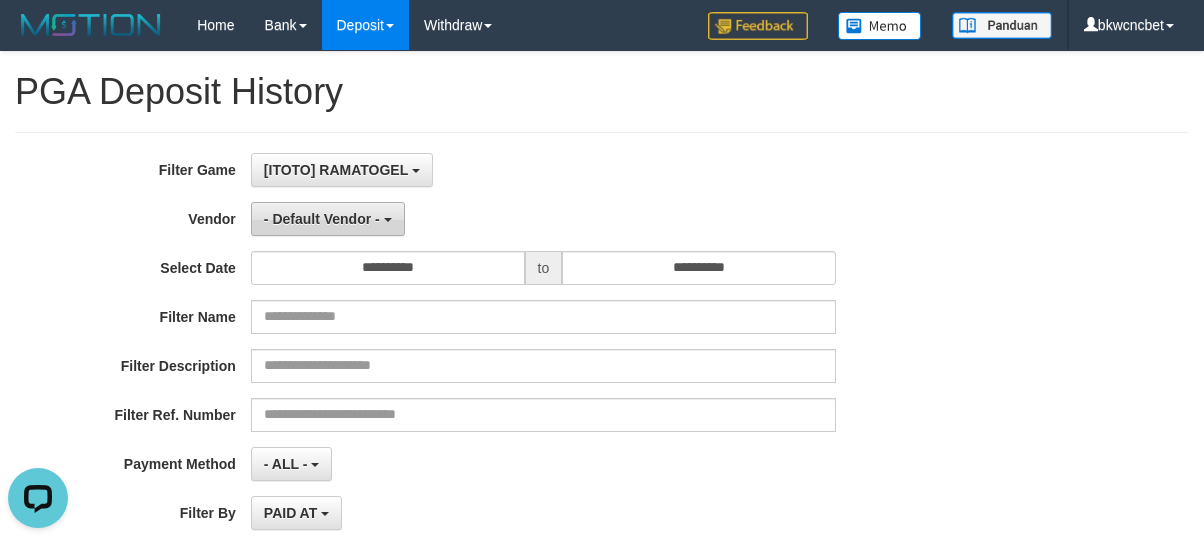 scroll, scrollTop: 0, scrollLeft: 0, axis: both 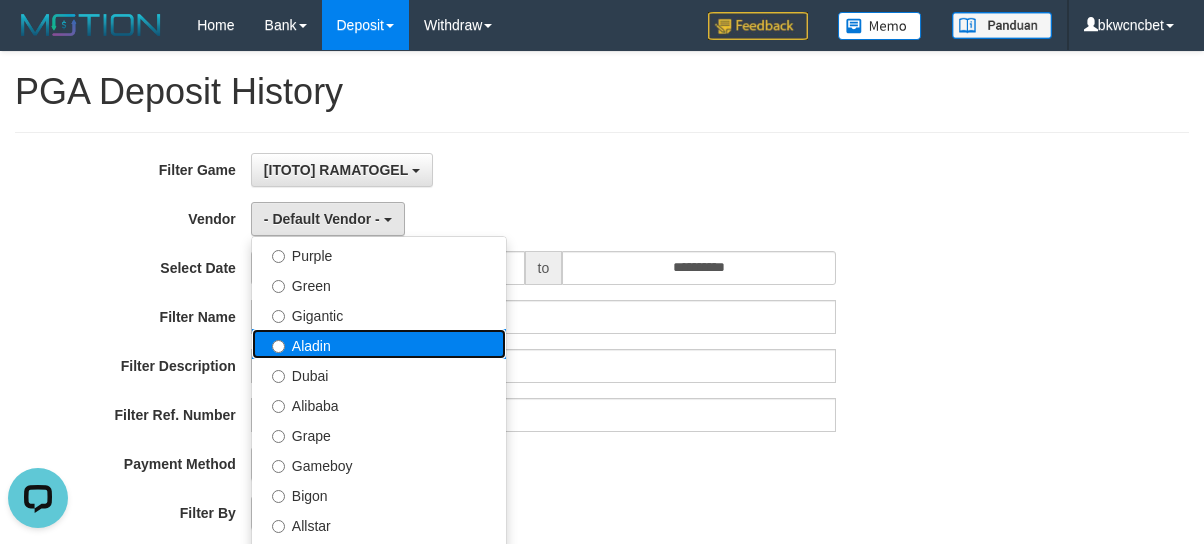 click on "Aladin" at bounding box center (379, 344) 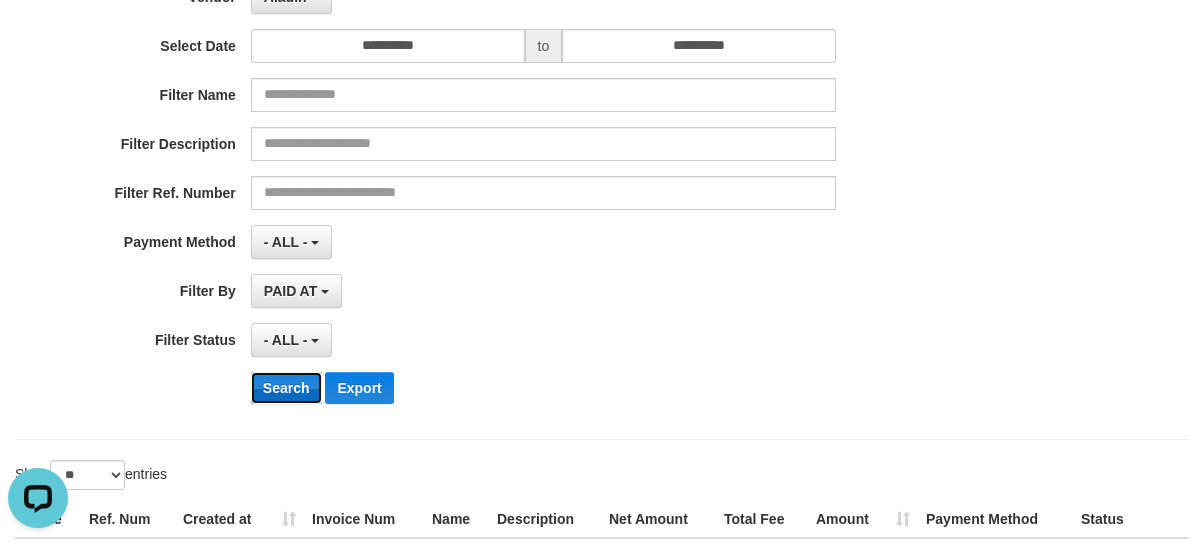 click on "Search" at bounding box center (286, 388) 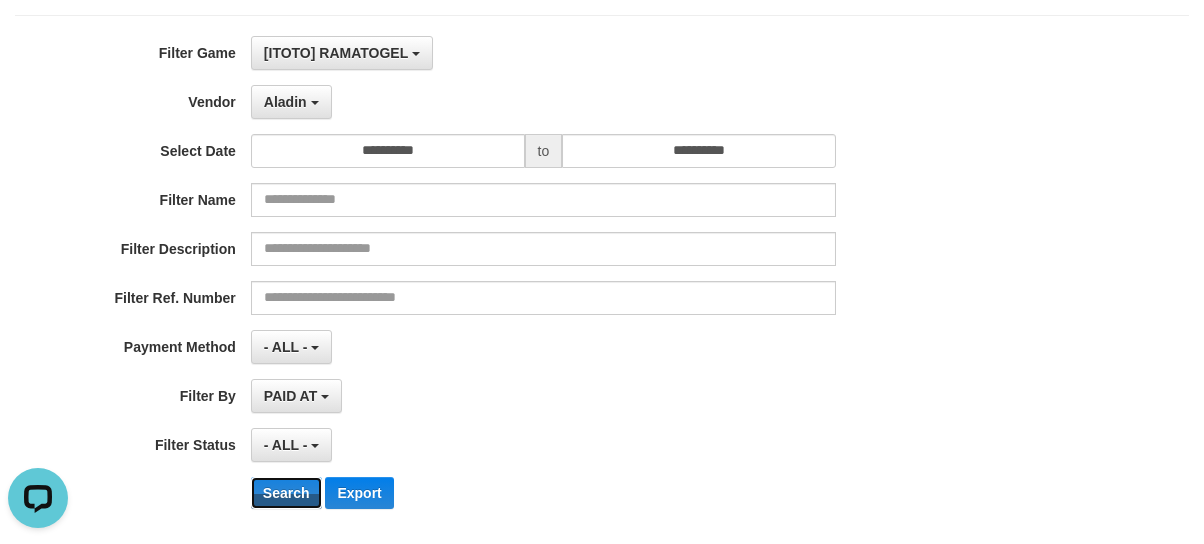 scroll, scrollTop: 0, scrollLeft: 0, axis: both 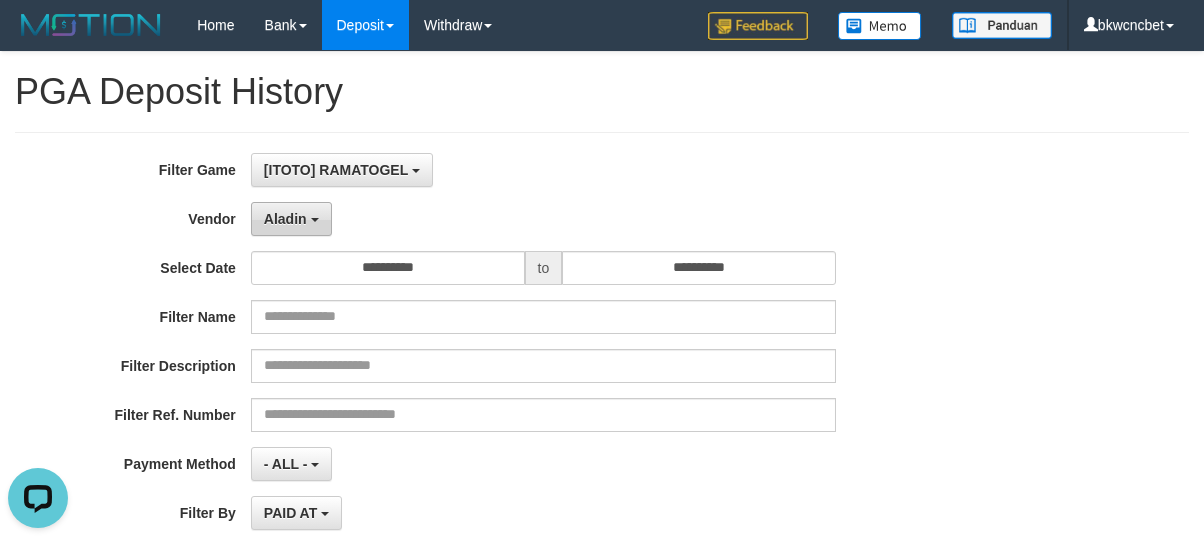 click on "Aladin" at bounding box center [291, 219] 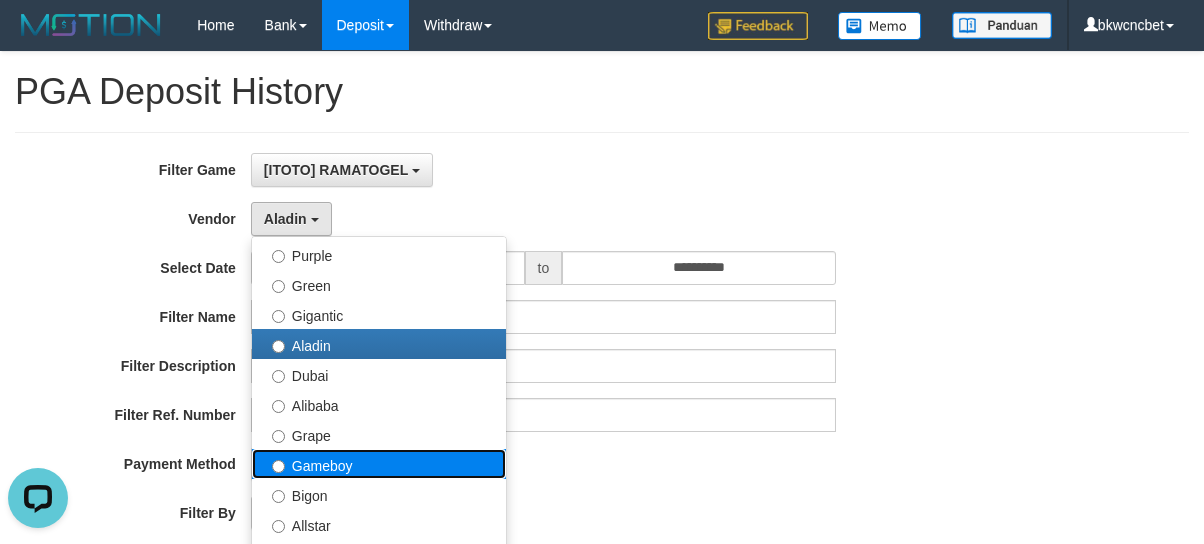 click on "Gameboy" at bounding box center (379, 464) 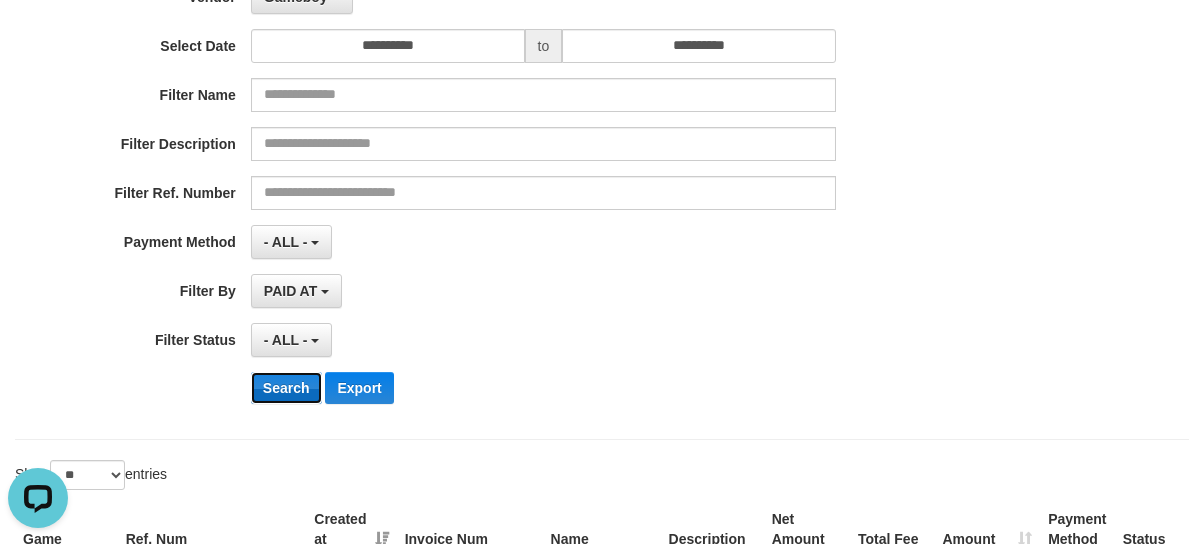 click on "Search" at bounding box center [286, 388] 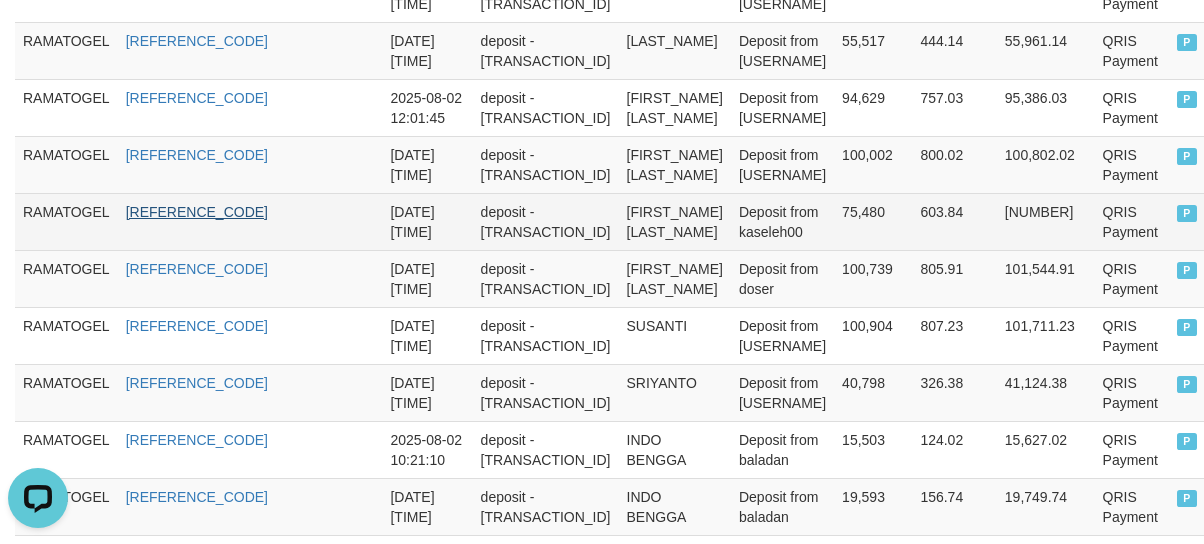 scroll, scrollTop: 0, scrollLeft: 0, axis: both 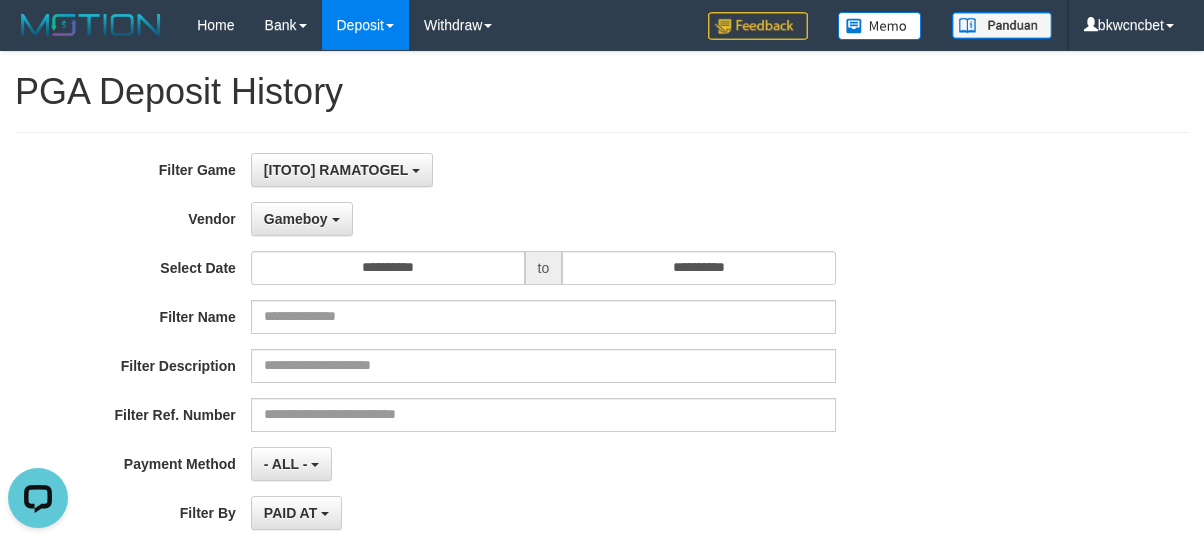 click on "**********" at bounding box center (501, 397) 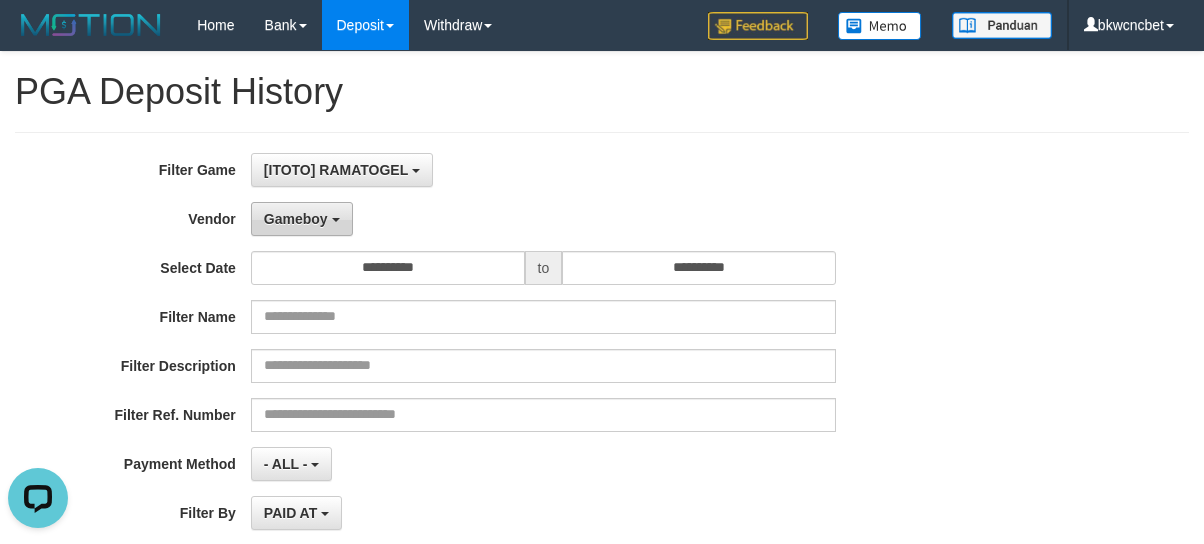 click on "Gameboy" at bounding box center (296, 219) 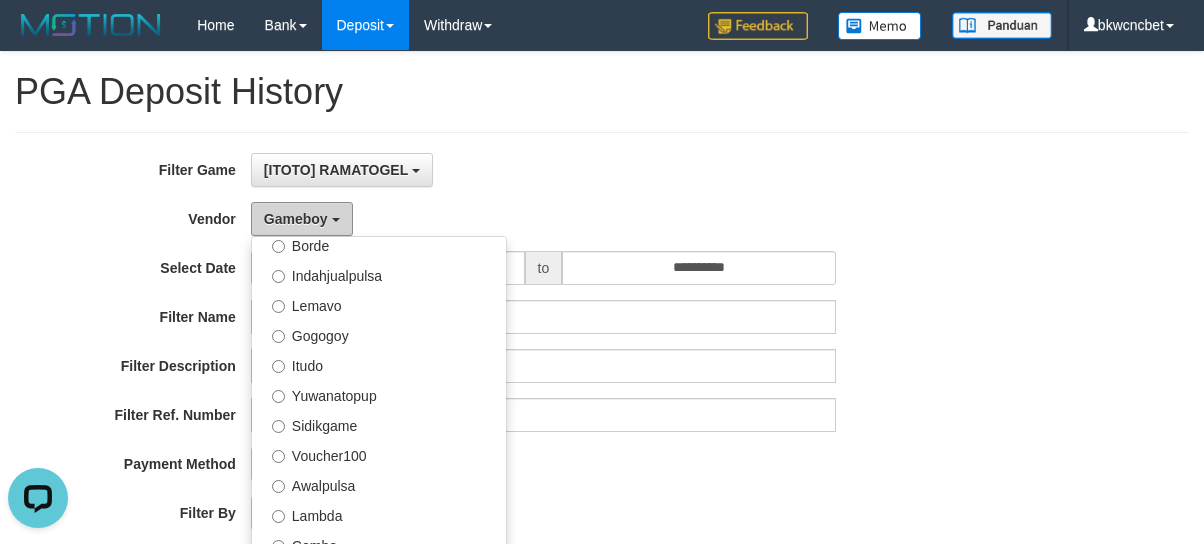 scroll, scrollTop: 657, scrollLeft: 0, axis: vertical 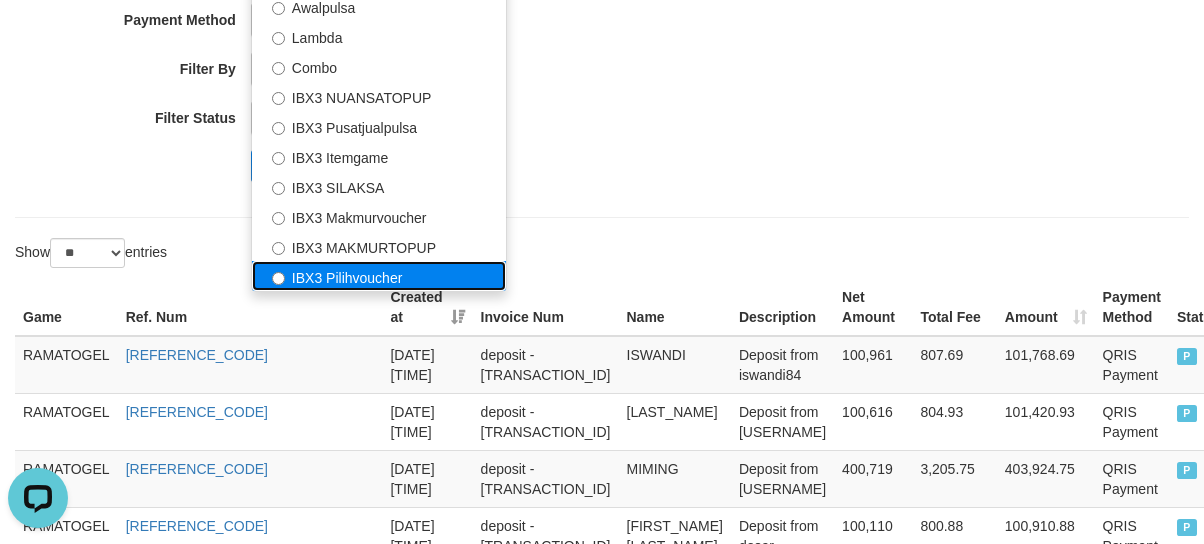 click on "IBX3 Pilihvoucher" at bounding box center [379, 276] 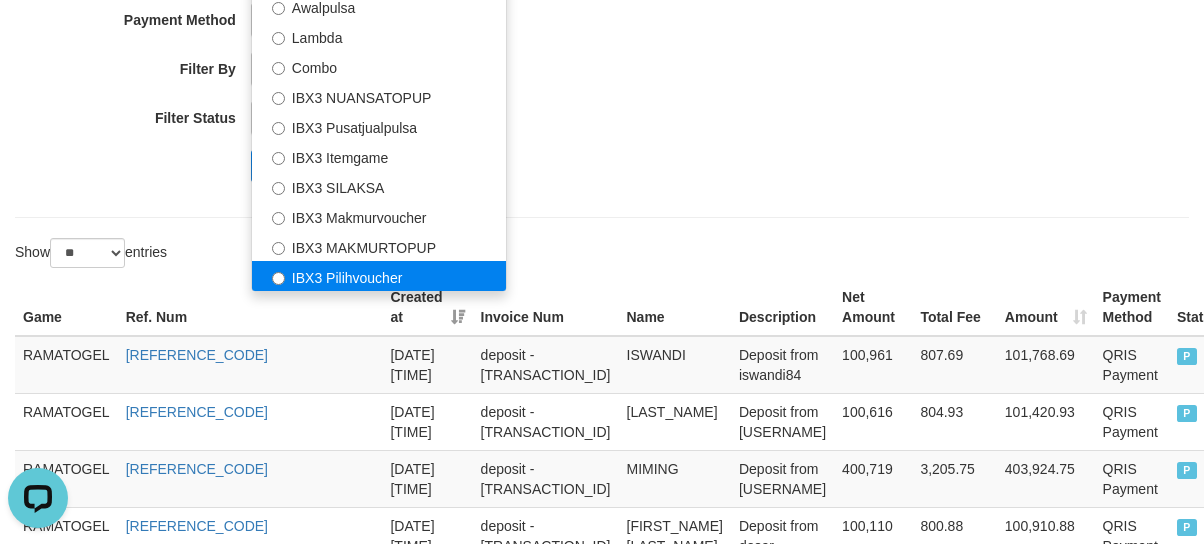 select on "**********" 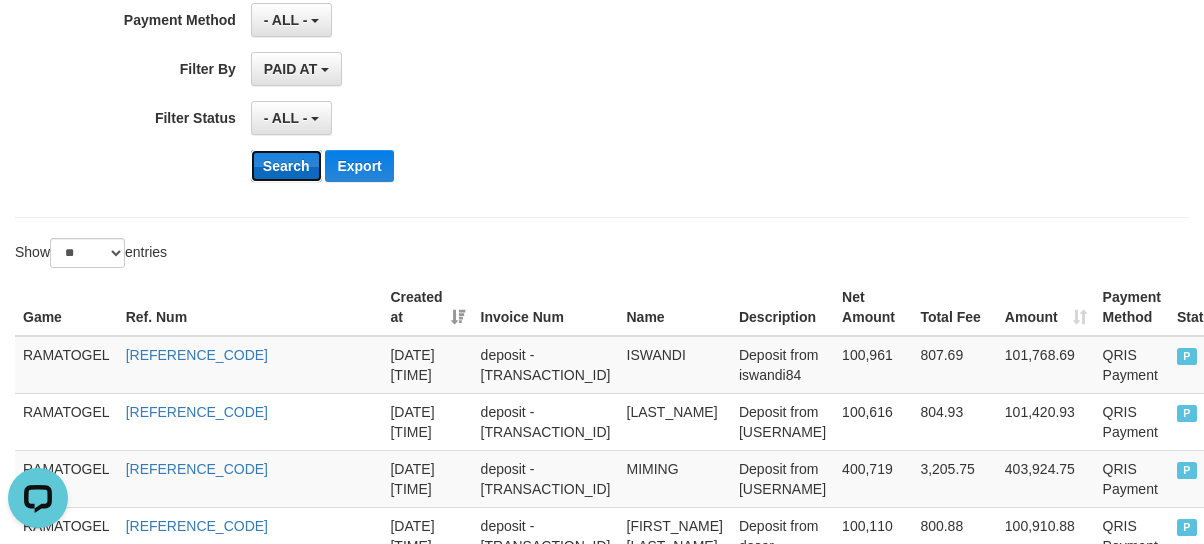 click on "Search" at bounding box center (286, 166) 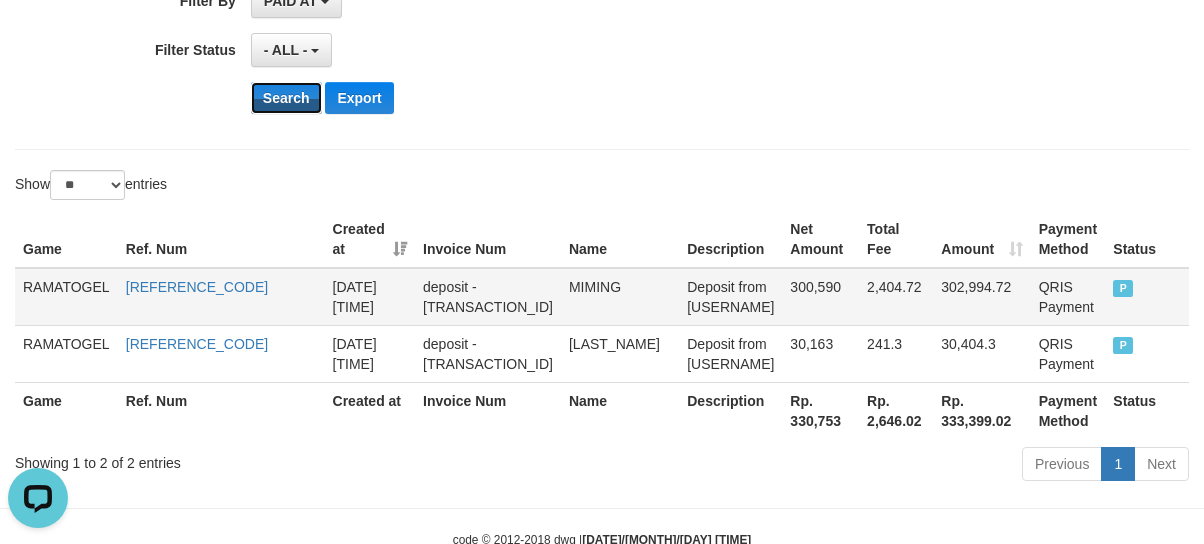 scroll, scrollTop: 572, scrollLeft: 0, axis: vertical 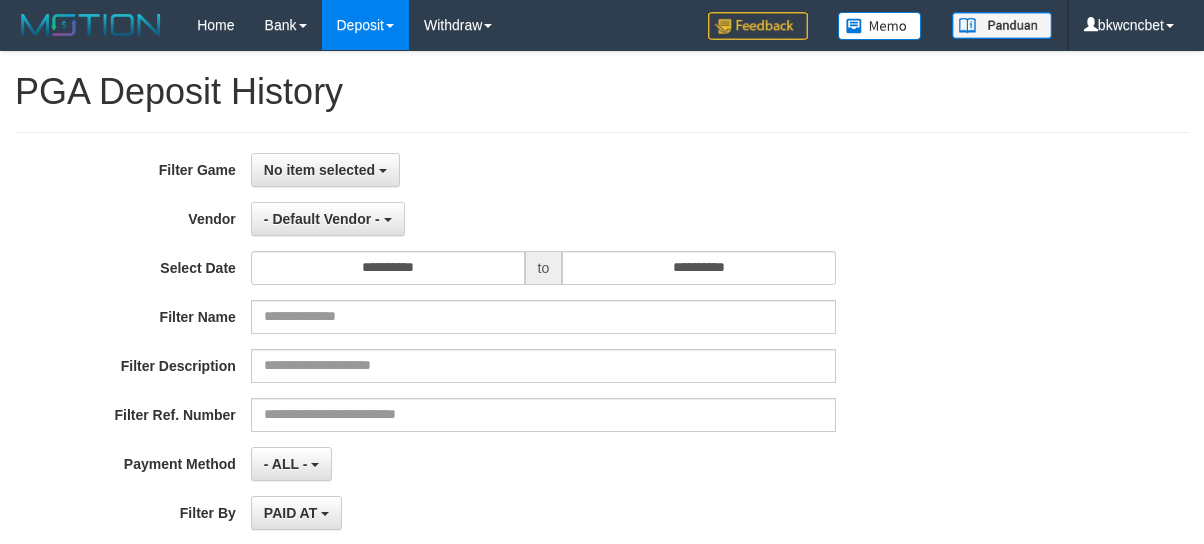 select 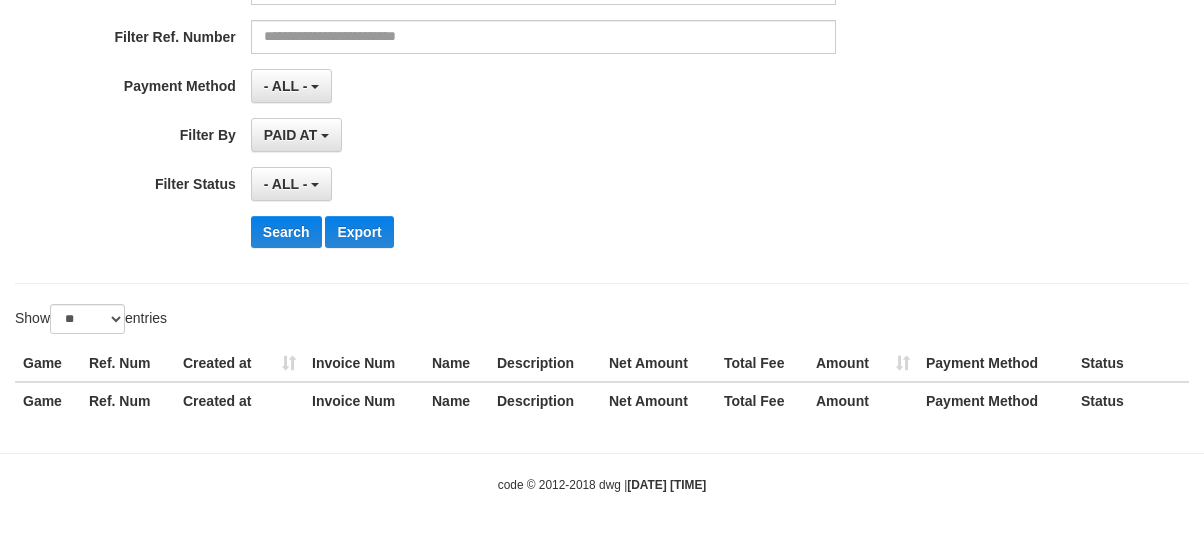 scroll, scrollTop: 381, scrollLeft: 0, axis: vertical 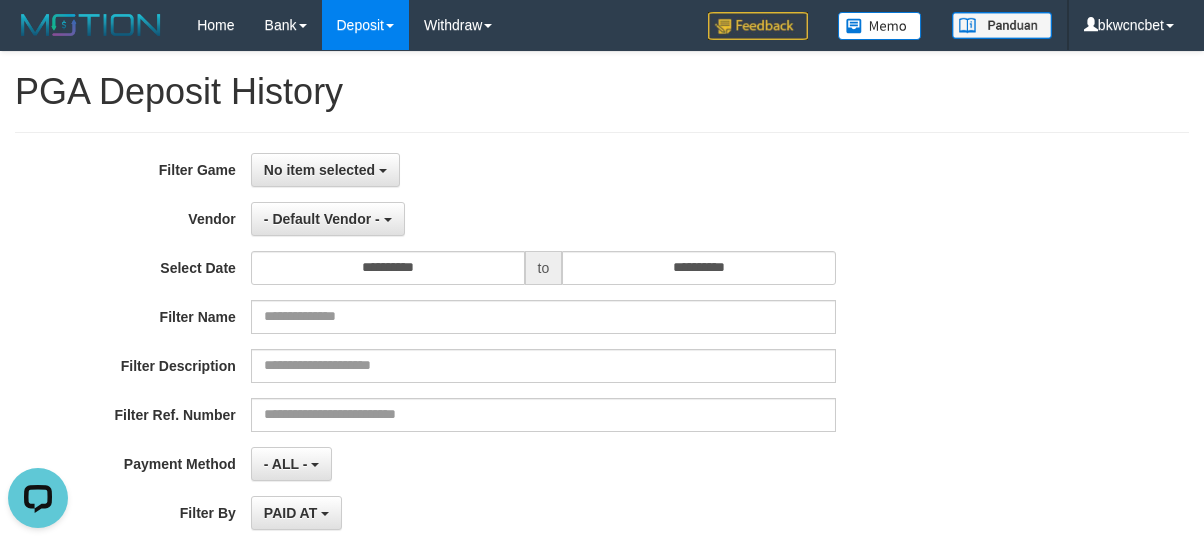 click on "**********" at bounding box center [501, 397] 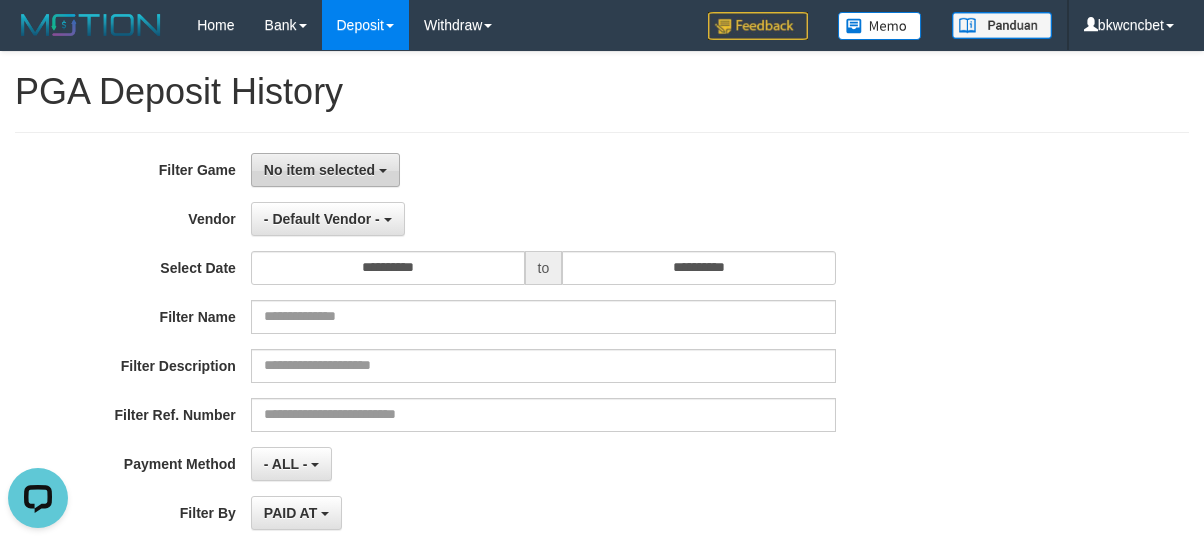 click on "No item selected" at bounding box center [325, 170] 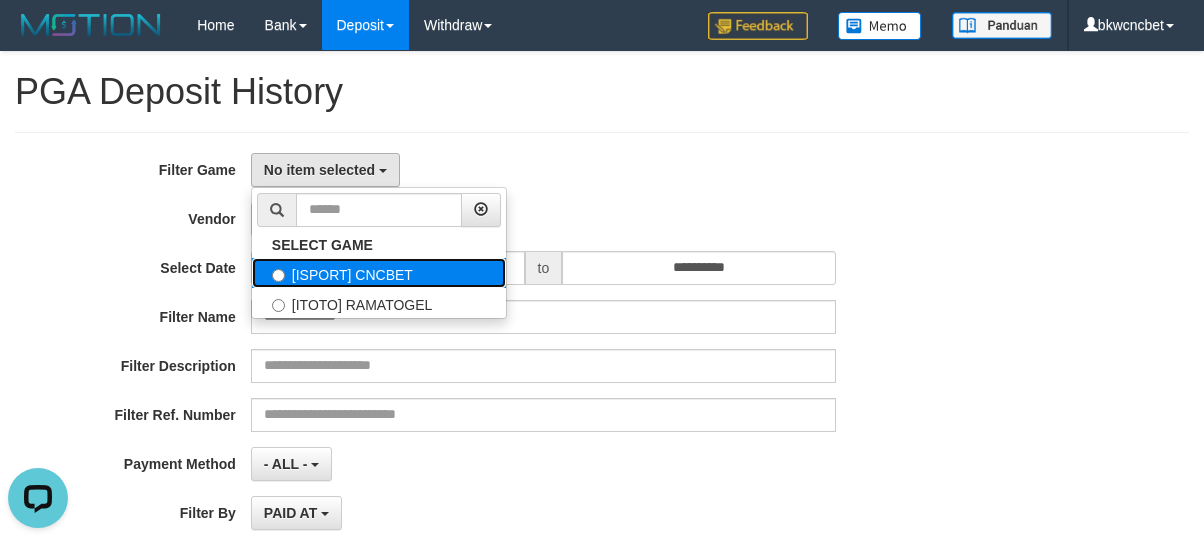 click on "[ISPORT] CNCBET" at bounding box center [379, 273] 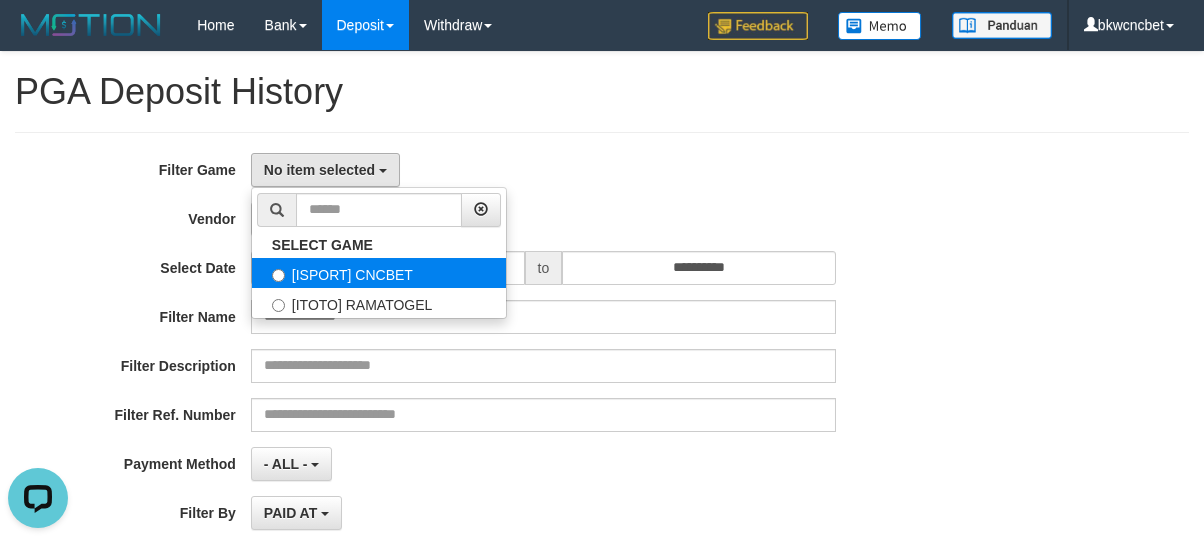 select on "****" 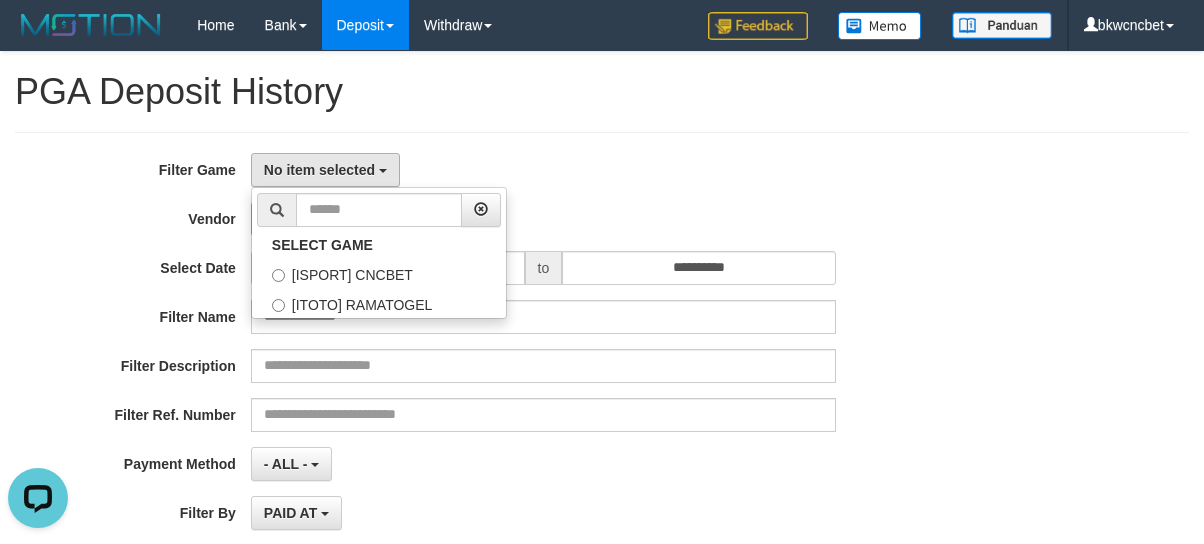 scroll, scrollTop: 17, scrollLeft: 0, axis: vertical 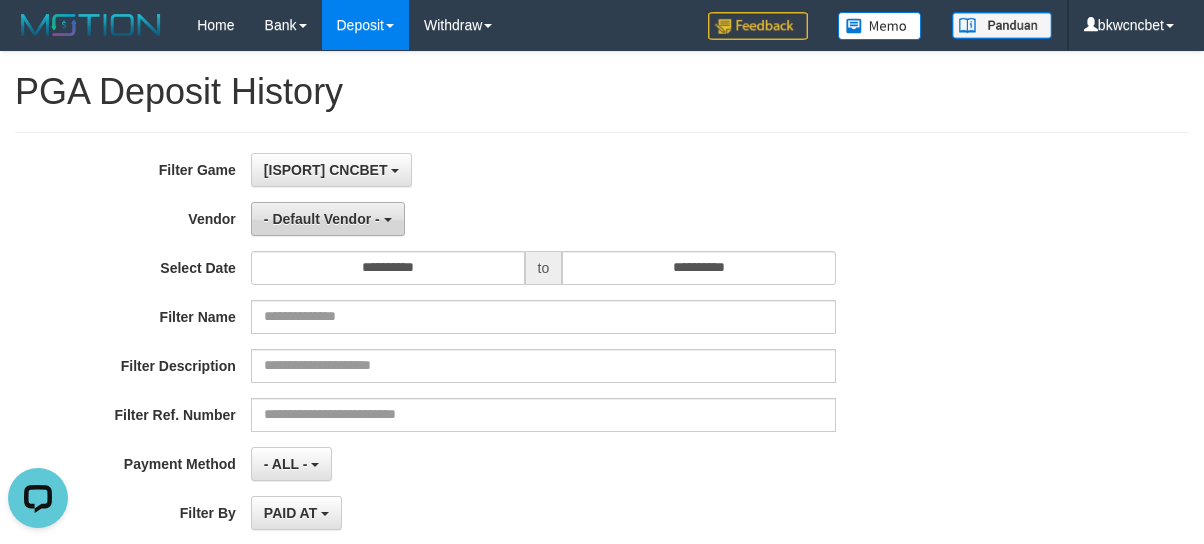click on "- Default Vendor -" at bounding box center [322, 219] 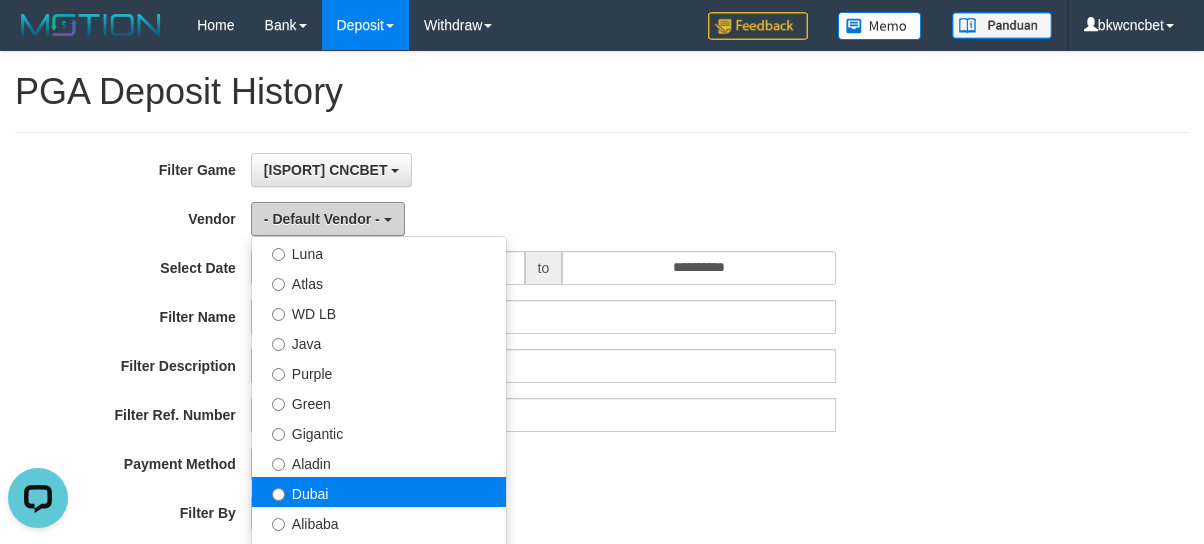 scroll, scrollTop: 222, scrollLeft: 0, axis: vertical 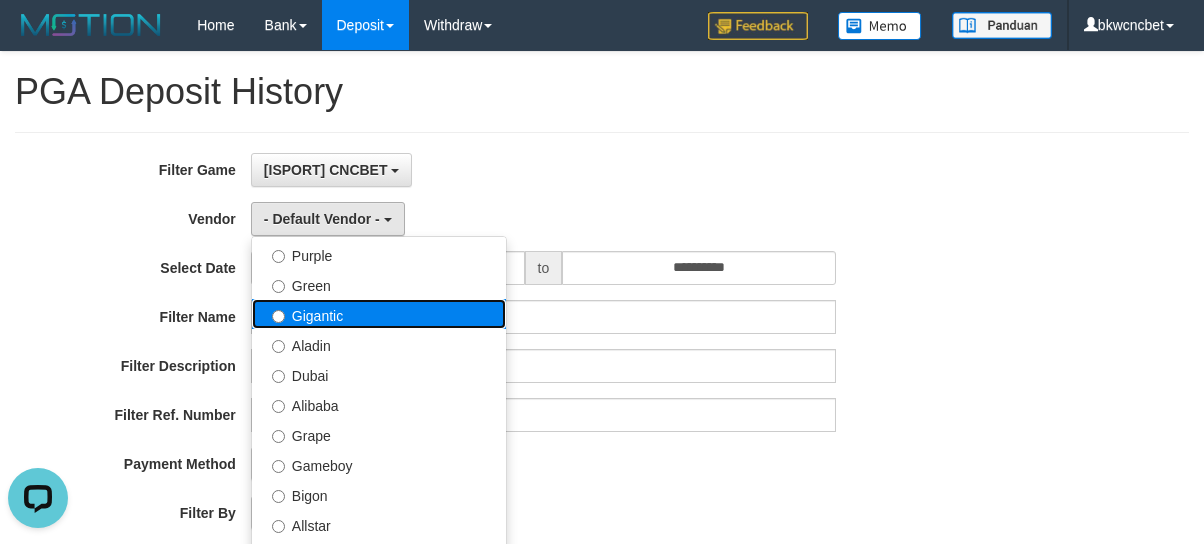 click on "Gigantic" at bounding box center [379, 314] 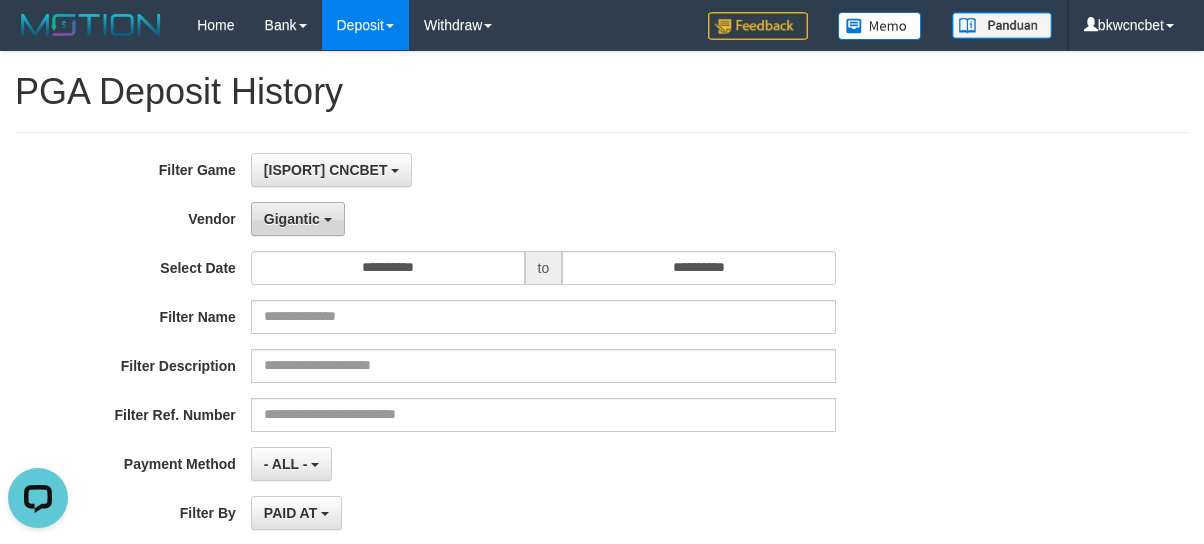 click on "Gigantic" at bounding box center (292, 219) 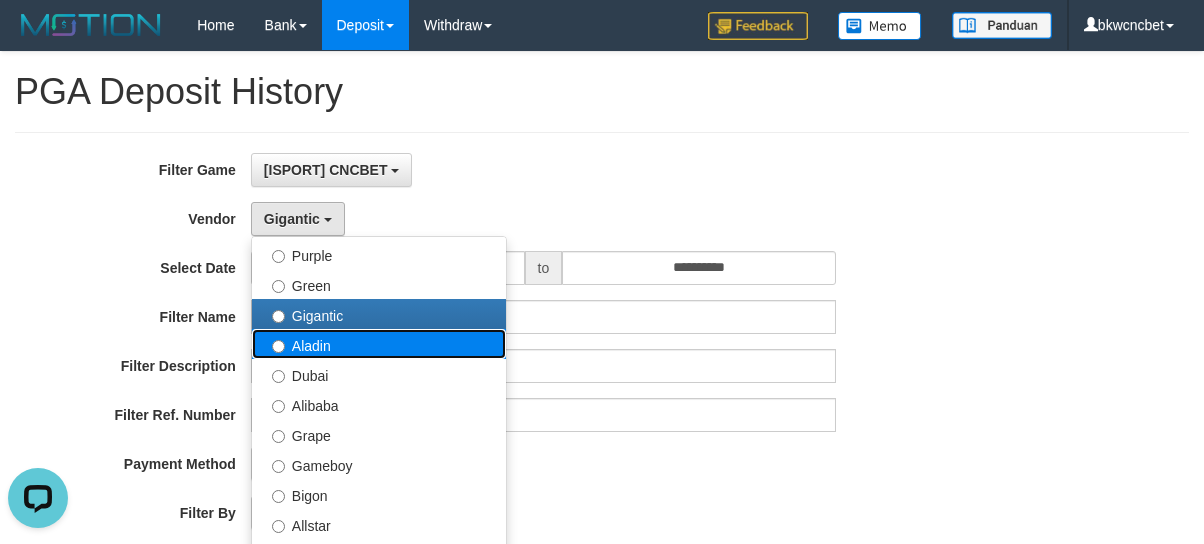 click on "Aladin" at bounding box center [379, 344] 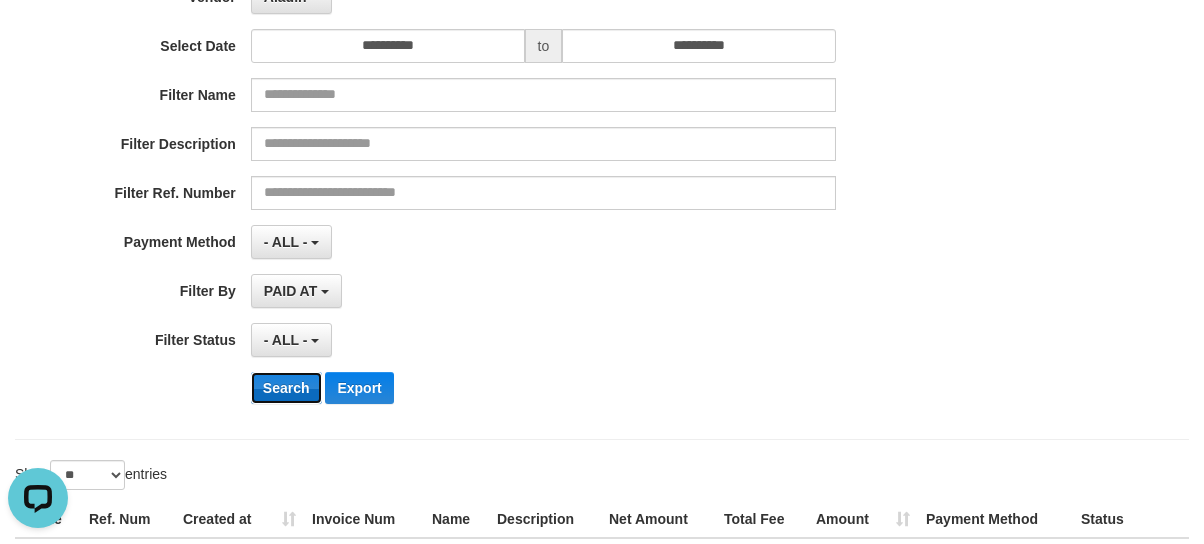 click on "Search" at bounding box center [286, 388] 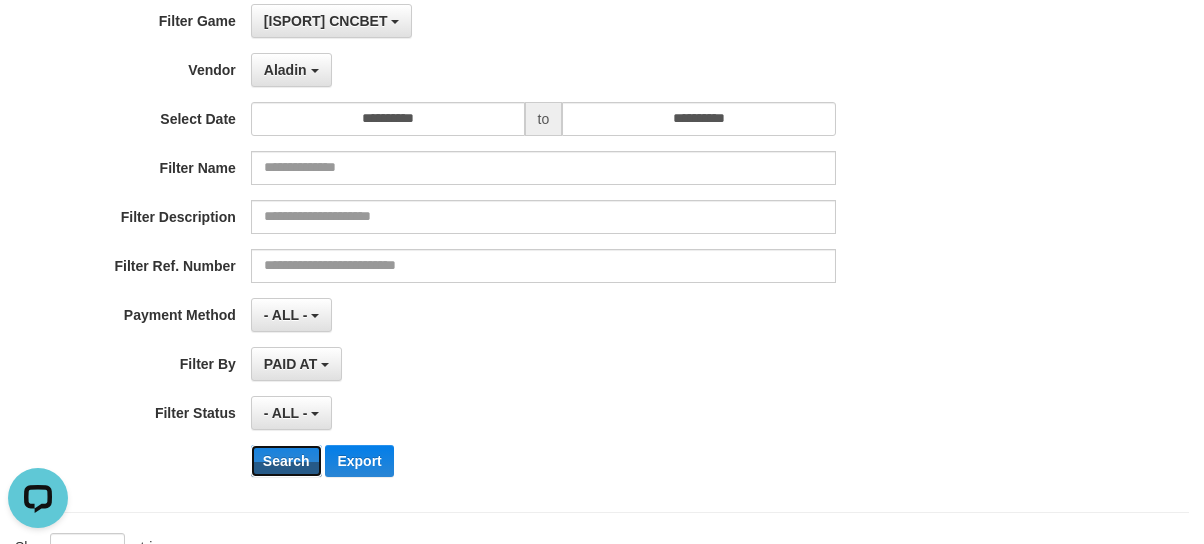 scroll, scrollTop: 0, scrollLeft: 0, axis: both 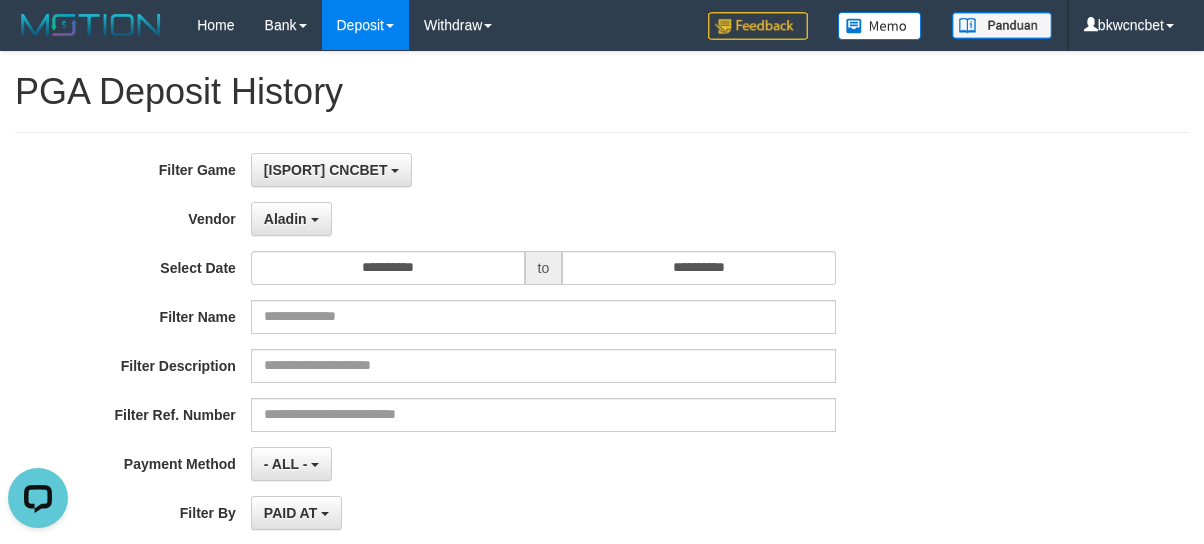 click on "**********" at bounding box center [501, 397] 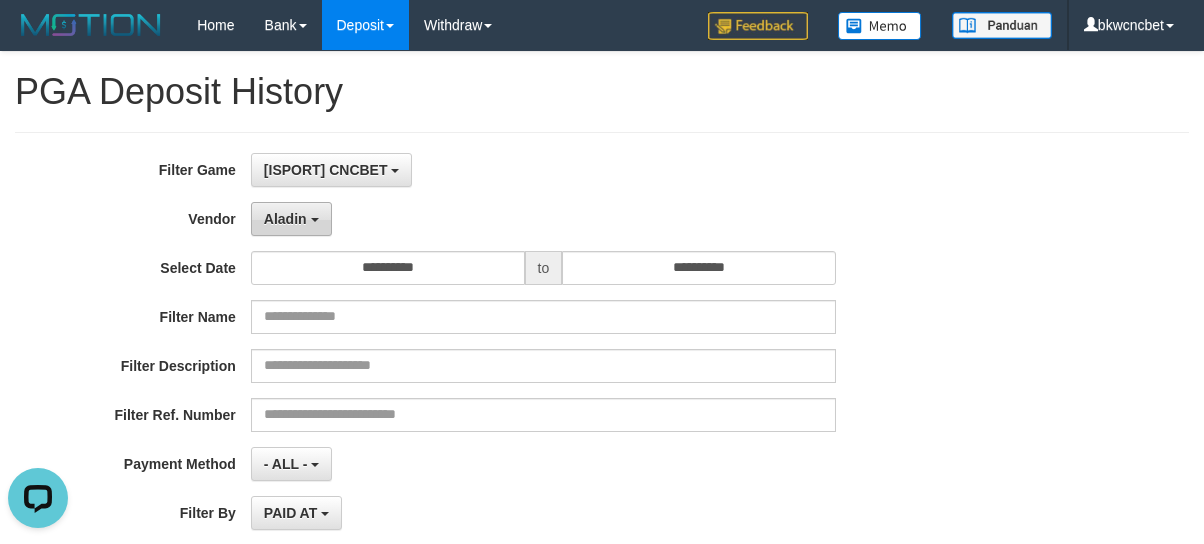 click on "Aladin" at bounding box center (291, 219) 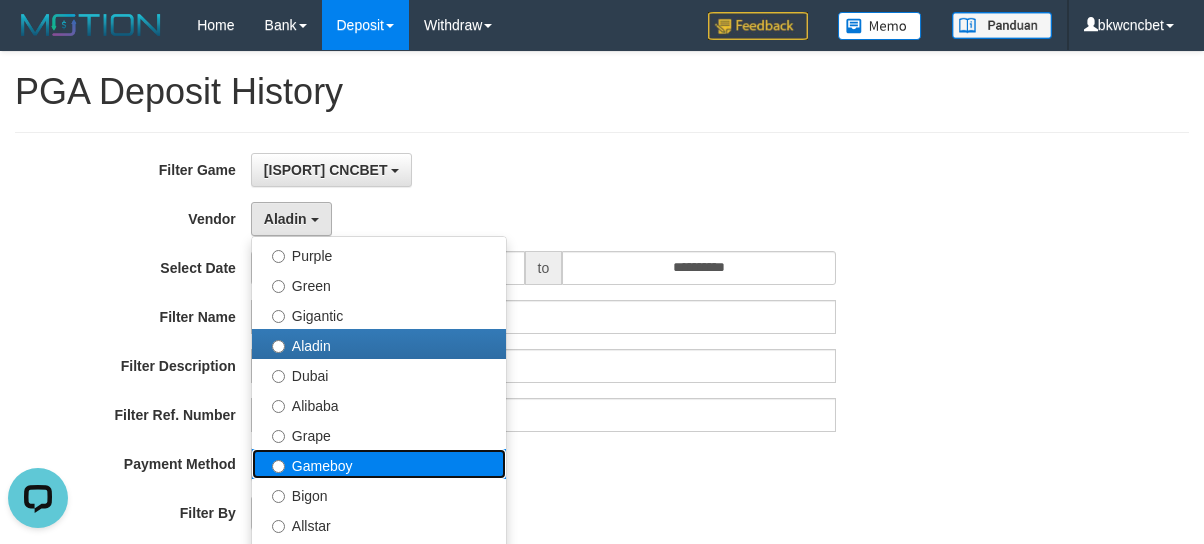 click on "Gameboy" at bounding box center (379, 464) 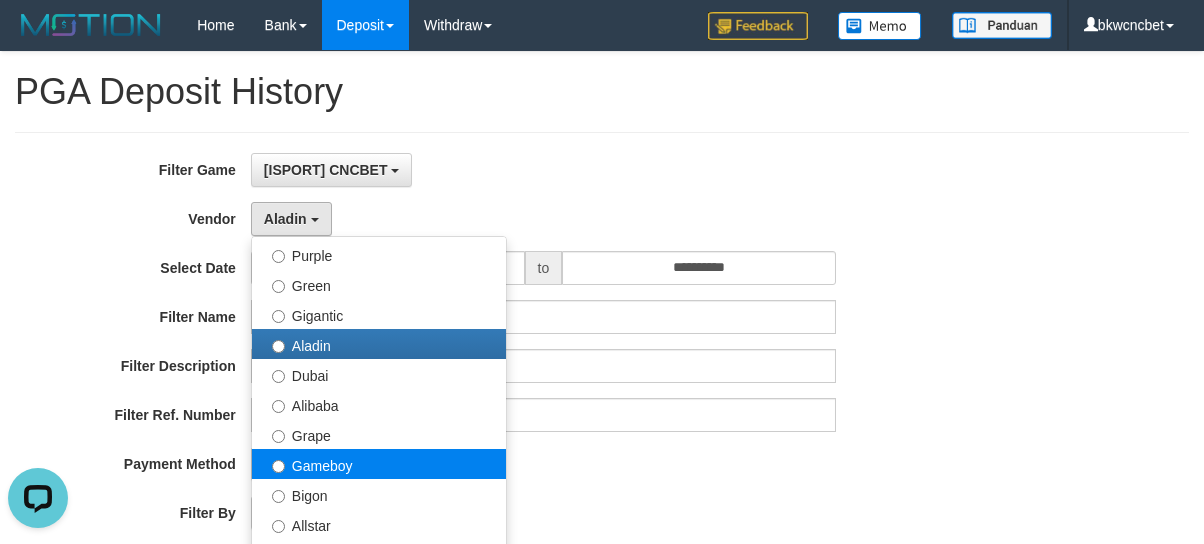 select on "**********" 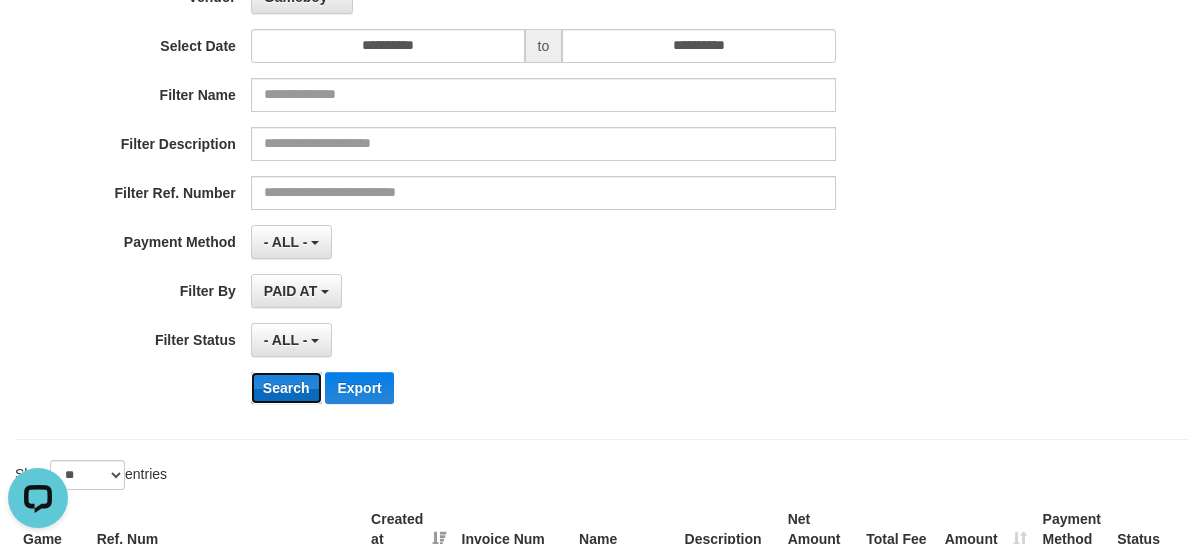 click on "Search" at bounding box center [286, 388] 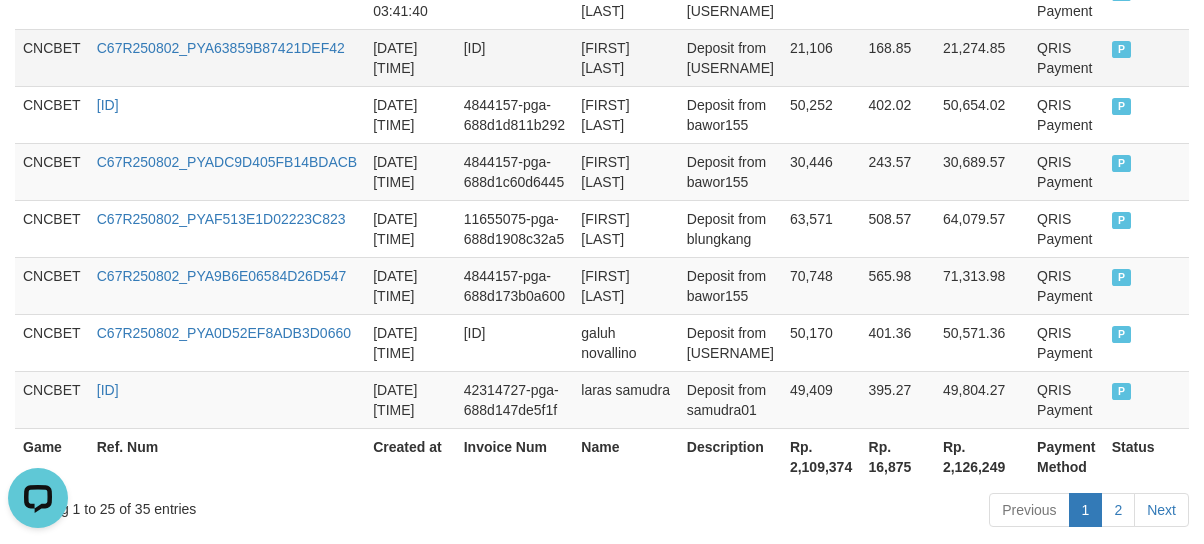 scroll, scrollTop: 2370, scrollLeft: 0, axis: vertical 